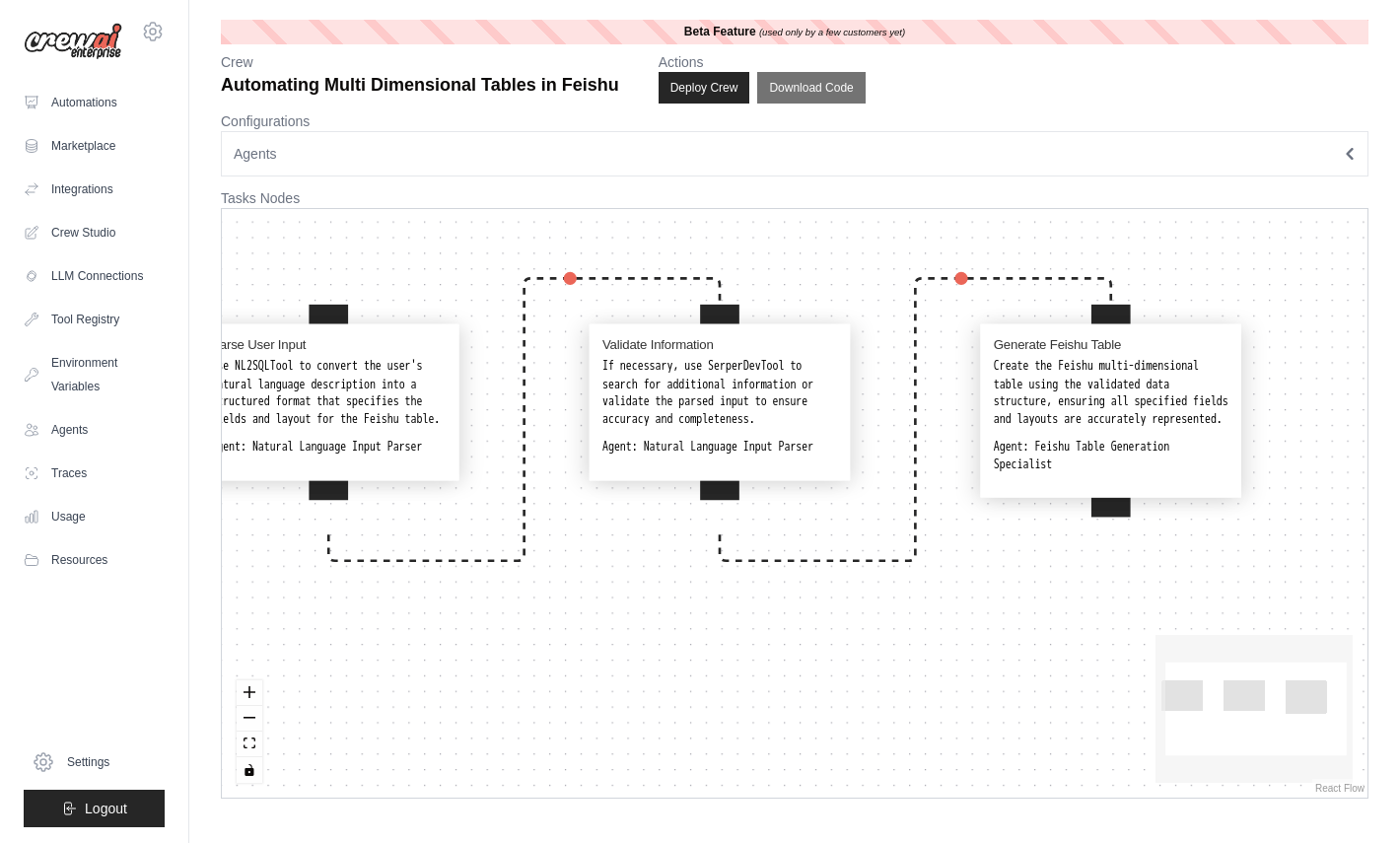 scroll, scrollTop: 0, scrollLeft: 0, axis: both 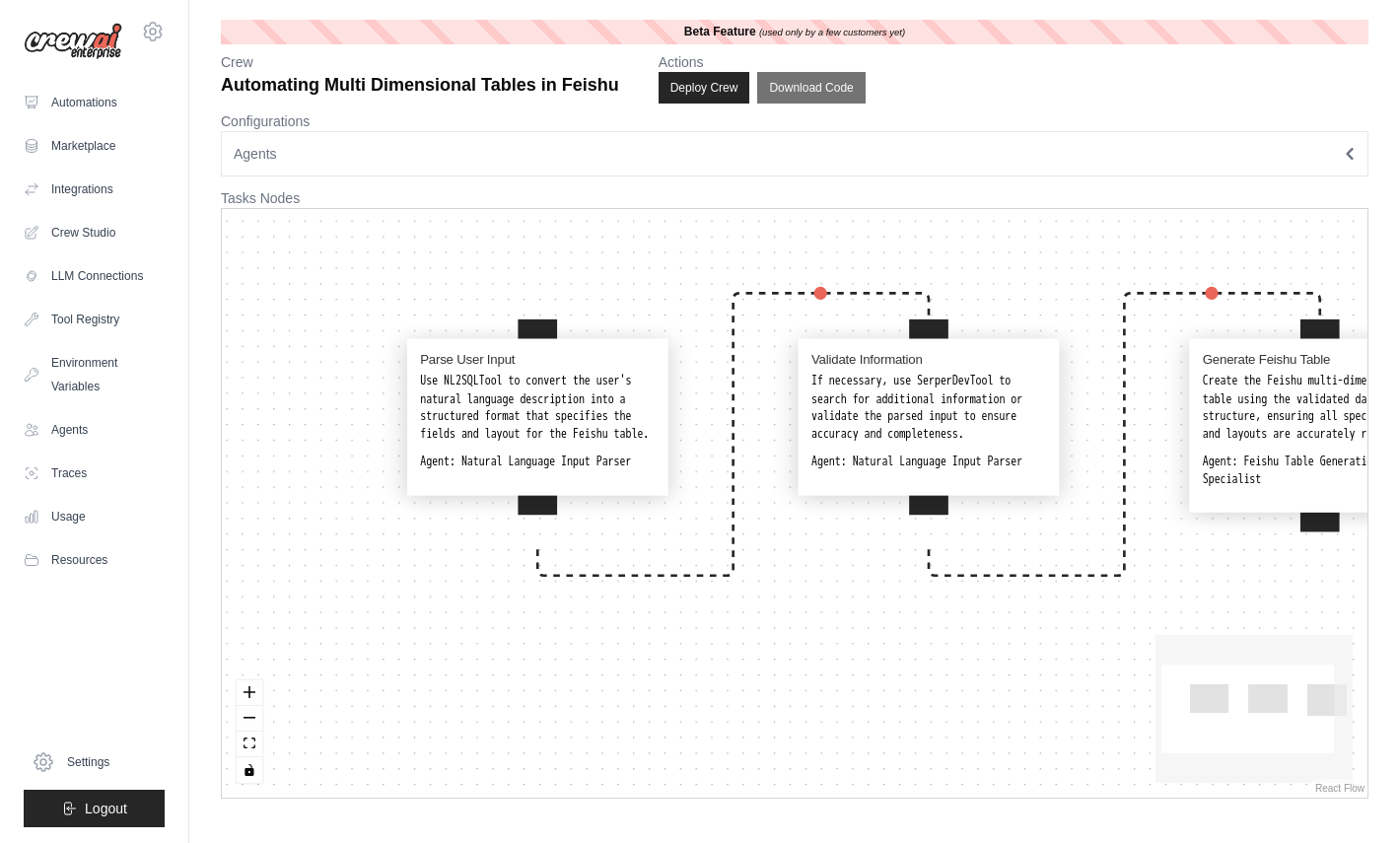 drag, startPoint x: 496, startPoint y: 617, endPoint x: 705, endPoint y: 629, distance: 209.34421 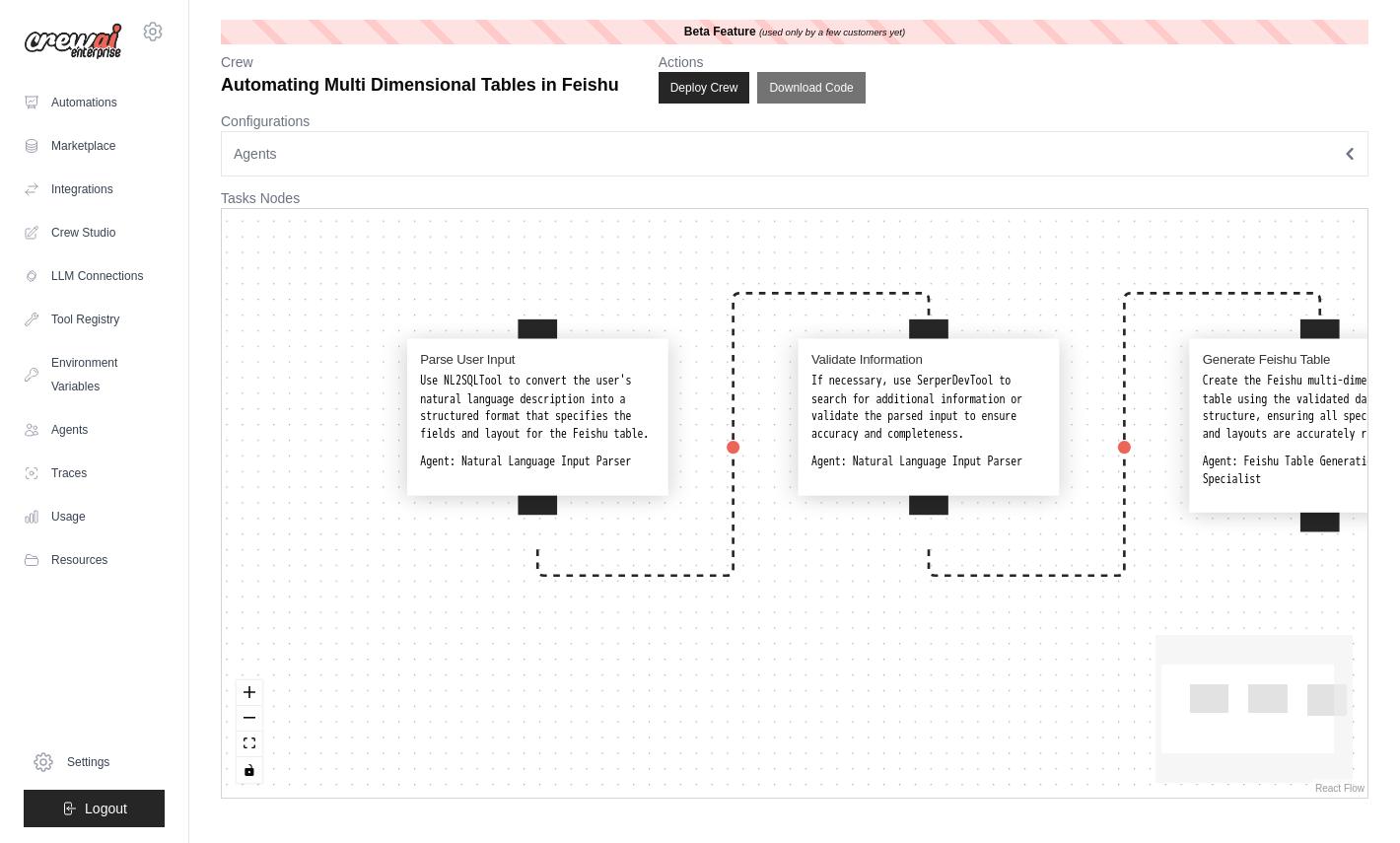 click on "Parse User Input Use NL2SQLTool to convert the user's natural language description into a structured format that specifies the fields and layout for the Feishu table. Agent:   Natural Language Input Parser Validate Information If necessary, use SerperDevTool to search for additional information or validate the parsed input to ensure accuracy and completeness. Agent:   Natural Language Input Parser Generate Feishu Table Create the Feishu multi-dimensional table using the validated data structure, ensuring all specified fields and layouts are accurately represented. Agent:   Feishu Table Generation Specialist" at bounding box center (795, 503) 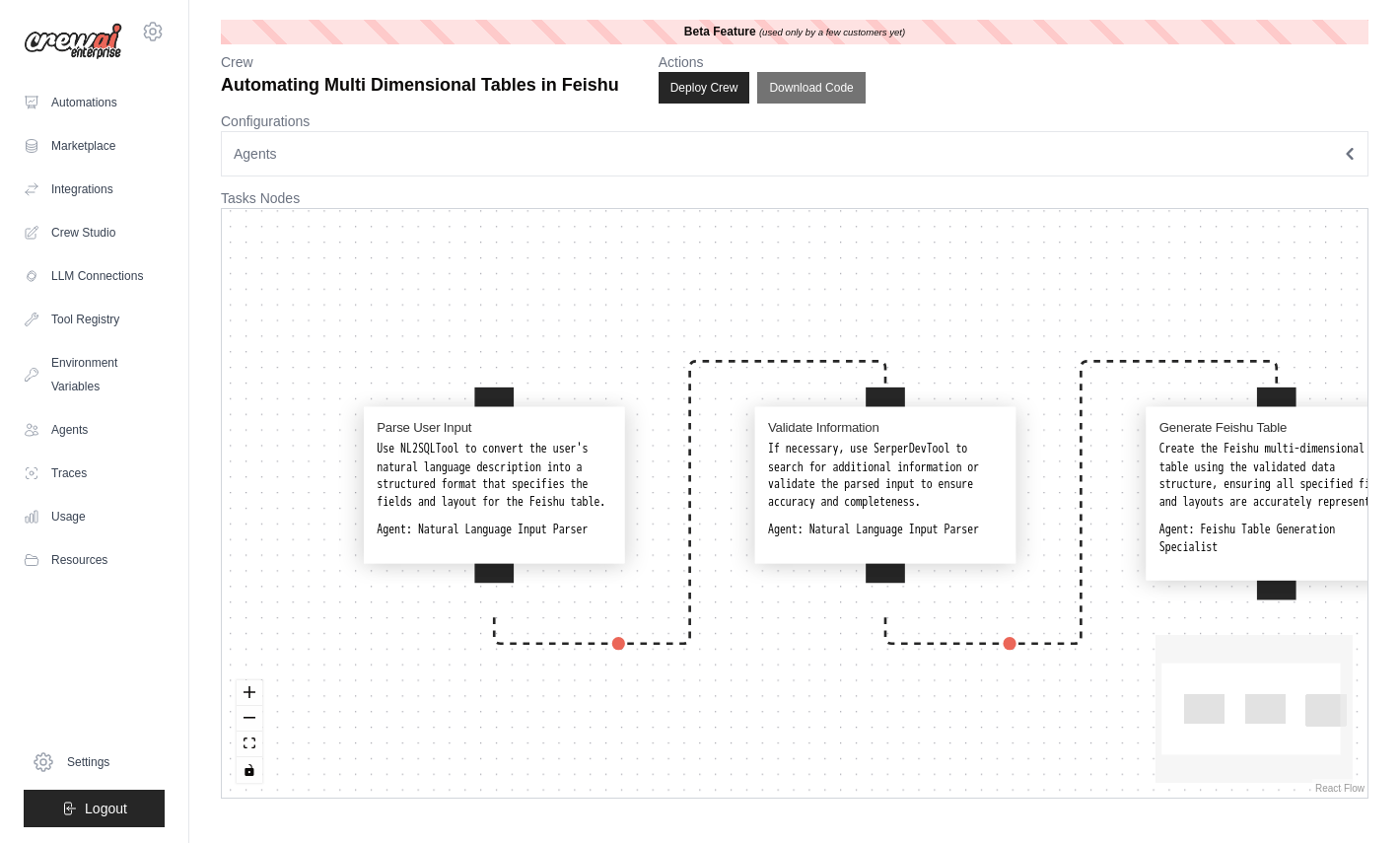 drag, startPoint x: 294, startPoint y: 335, endPoint x: 247, endPoint y: 404, distance: 83.48653 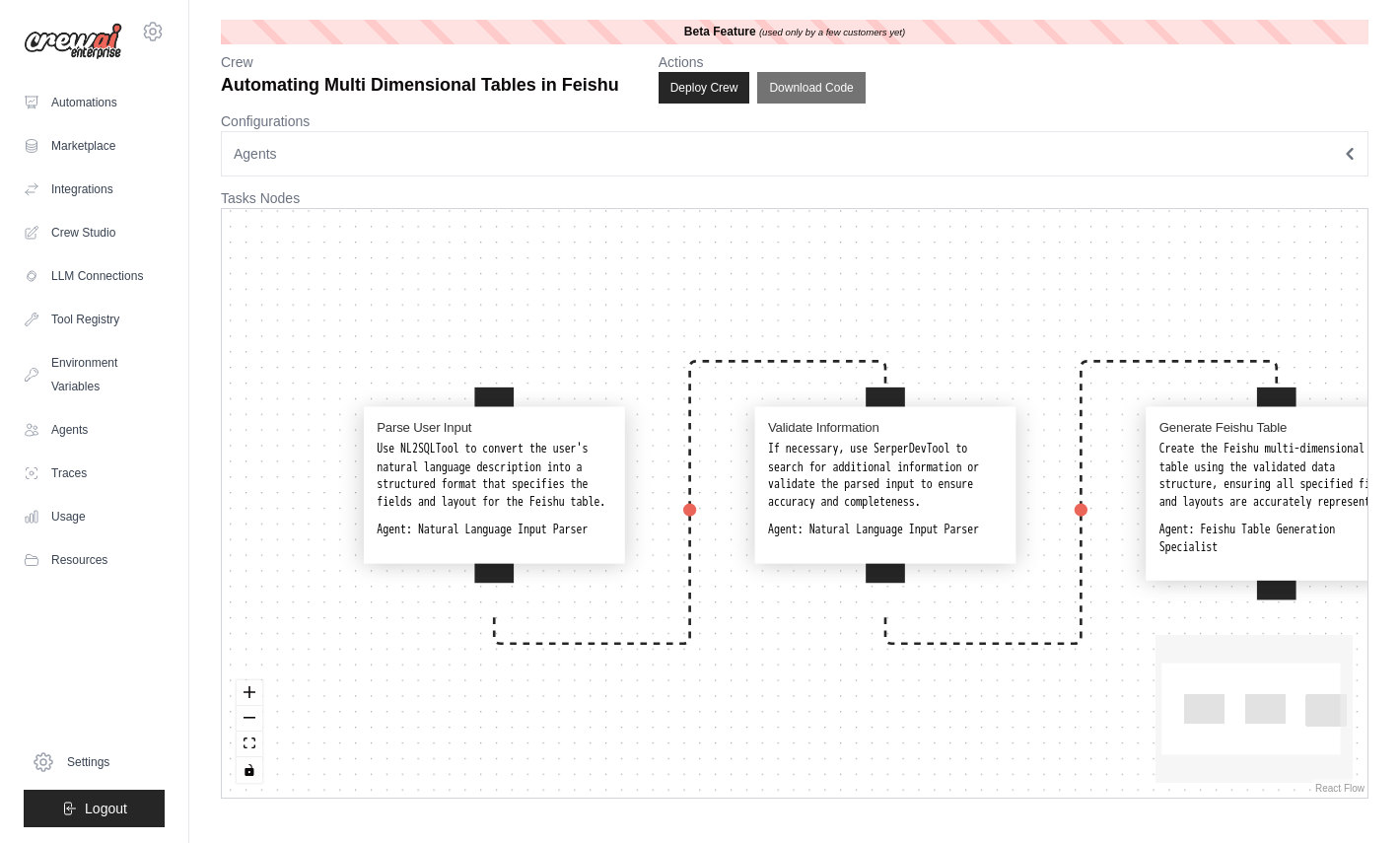 click on "Parse User Input Use NL2SQLTool to convert the user's natural language description into a structured format that specifies the fields and layout for the Feishu table. Agent:   Natural Language Input Parser Validate Information If necessary, use SerperDevTool to search for additional information or validate the parsed input to ensure accuracy and completeness. Agent:   Natural Language Input Parser Generate Feishu Table Create the Feishu multi-dimensional table using the validated data structure, ensuring all specified fields and layouts are accurately represented. Agent:   Feishu Table Generation Specialist" at bounding box center (795, 503) 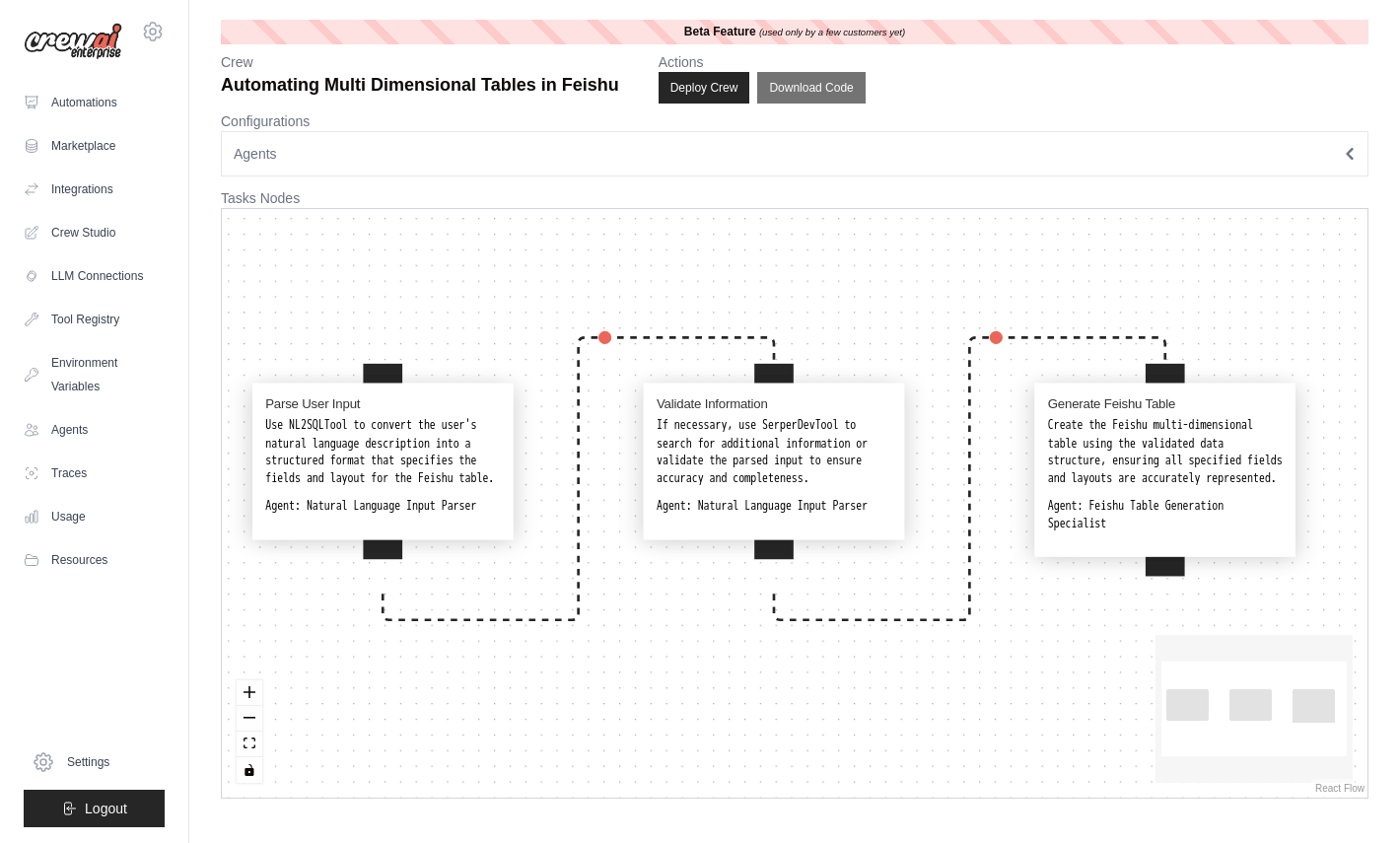 drag, startPoint x: 604, startPoint y: 281, endPoint x: 496, endPoint y: 256, distance: 110.855762 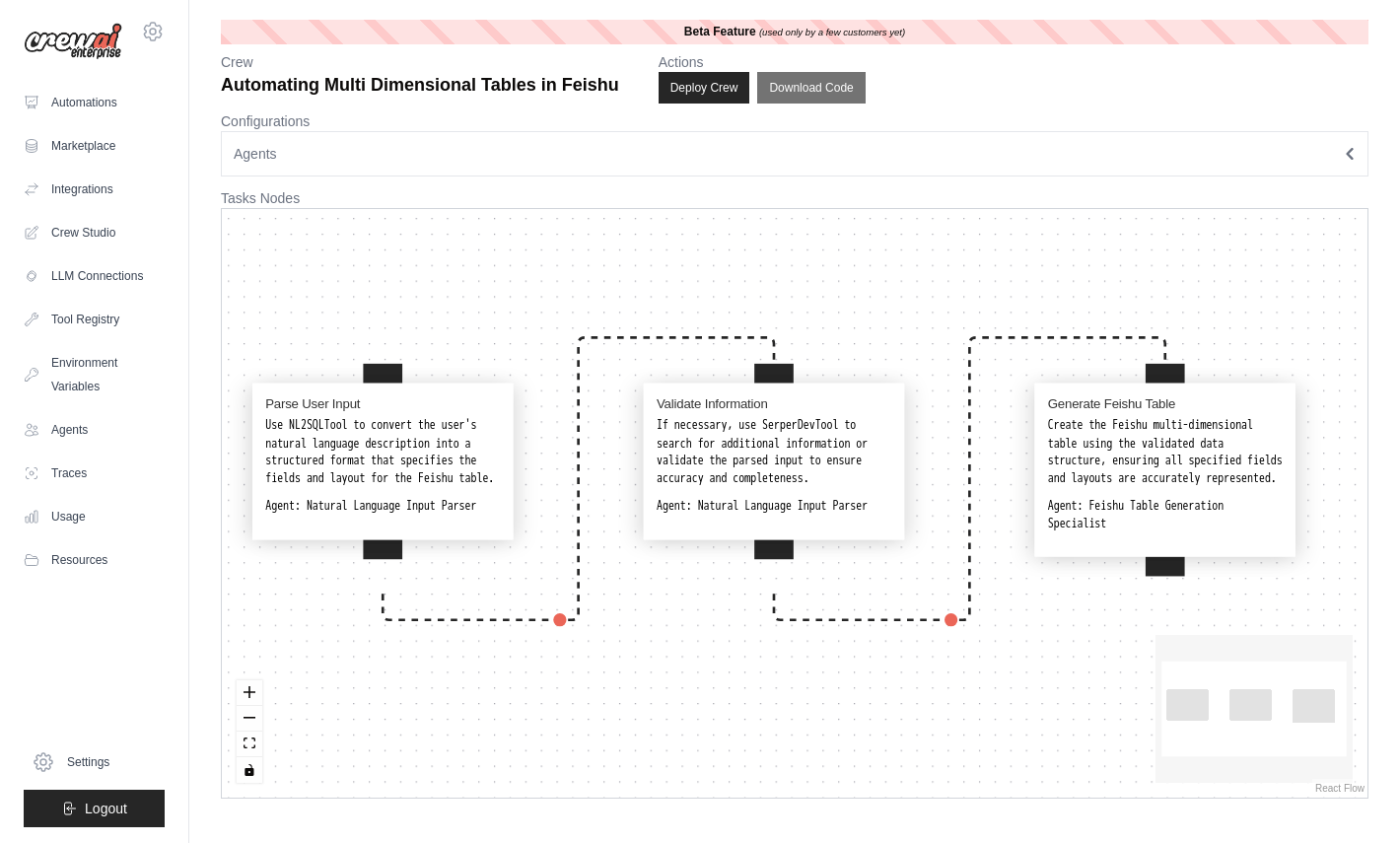 click on "Parse User Input Use NL2SQLTool to convert the user's natural language description into a structured format that specifies the fields and layout for the Feishu table. Agent:   Natural Language Input Parser Validate Information If necessary, use SerperDevTool to search for additional information or validate the parsed input to ensure accuracy and completeness. Agent:   Natural Language Input Parser Generate Feishu Table Create the Feishu multi-dimensional table using the validated data structure, ensuring all specified fields and layouts are accurately represented. Agent:   Feishu Table Generation Specialist" at bounding box center [795, 503] 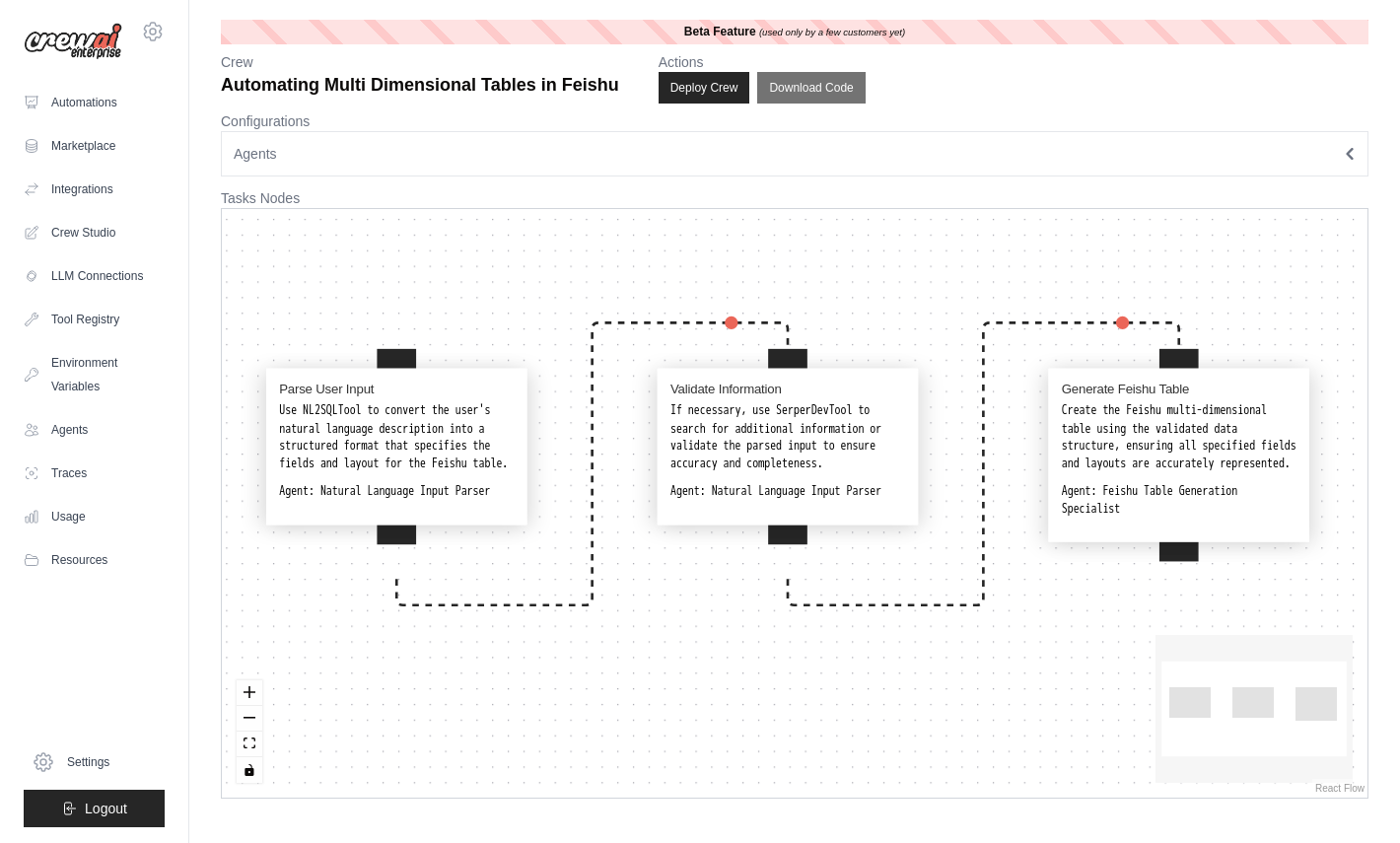 drag, startPoint x: 467, startPoint y: 306, endPoint x: 481, endPoint y: 291, distance: 20.518285 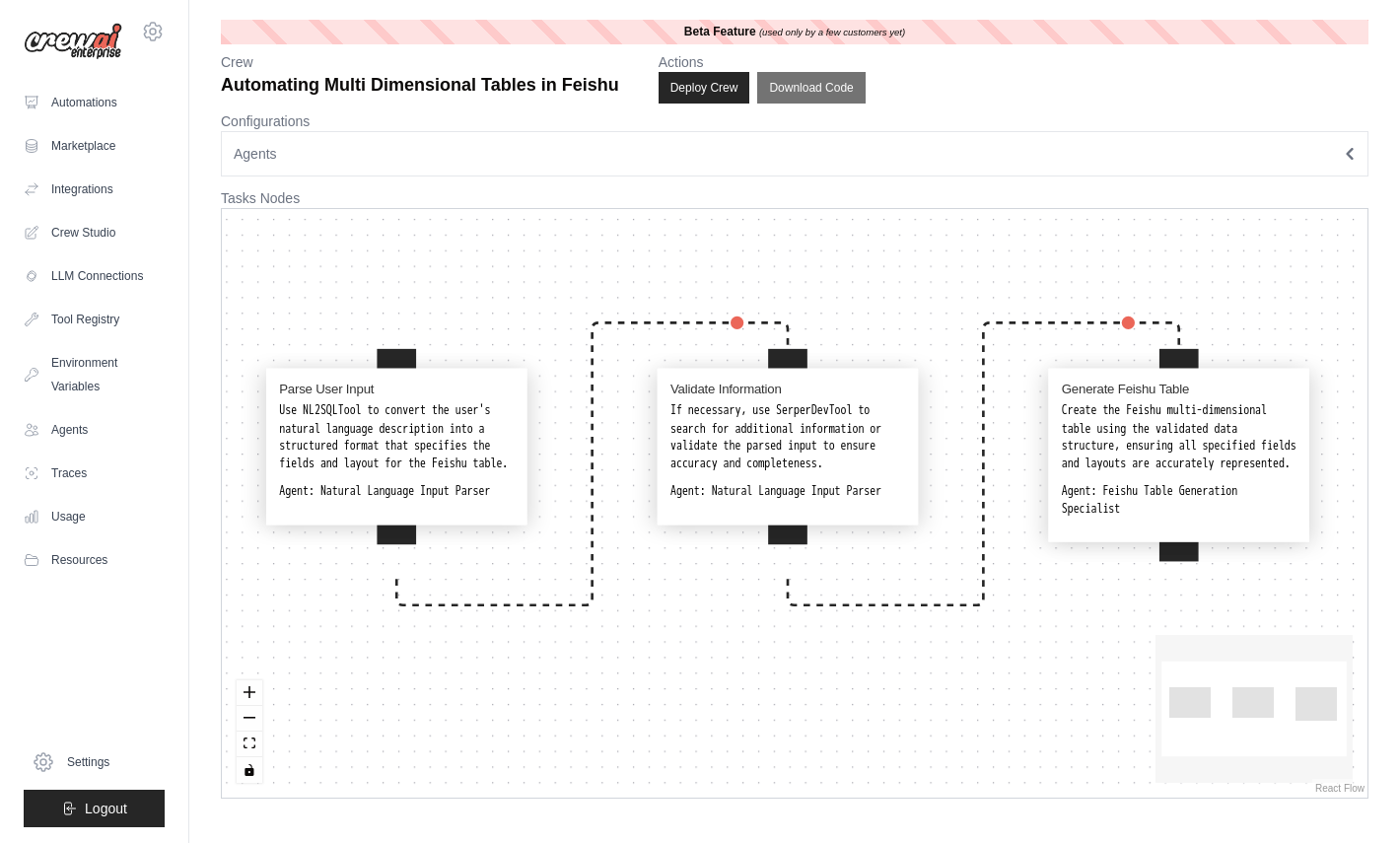 click on "Parse User Input Use NL2SQLTool to convert the user's natural language description into a structured format that specifies the fields and layout for the Feishu table. Agent:   Natural Language Input Parser Validate Information If necessary, use SerperDevTool to search for additional information or validate the parsed input to ensure accuracy and completeness. Agent:   Natural Language Input Parser Generate Feishu Table Create the Feishu multi-dimensional table using the validated data structure, ensuring all specified fields and layouts are accurately represented. Agent:   Feishu Table Generation Specialist" at bounding box center [795, 503] 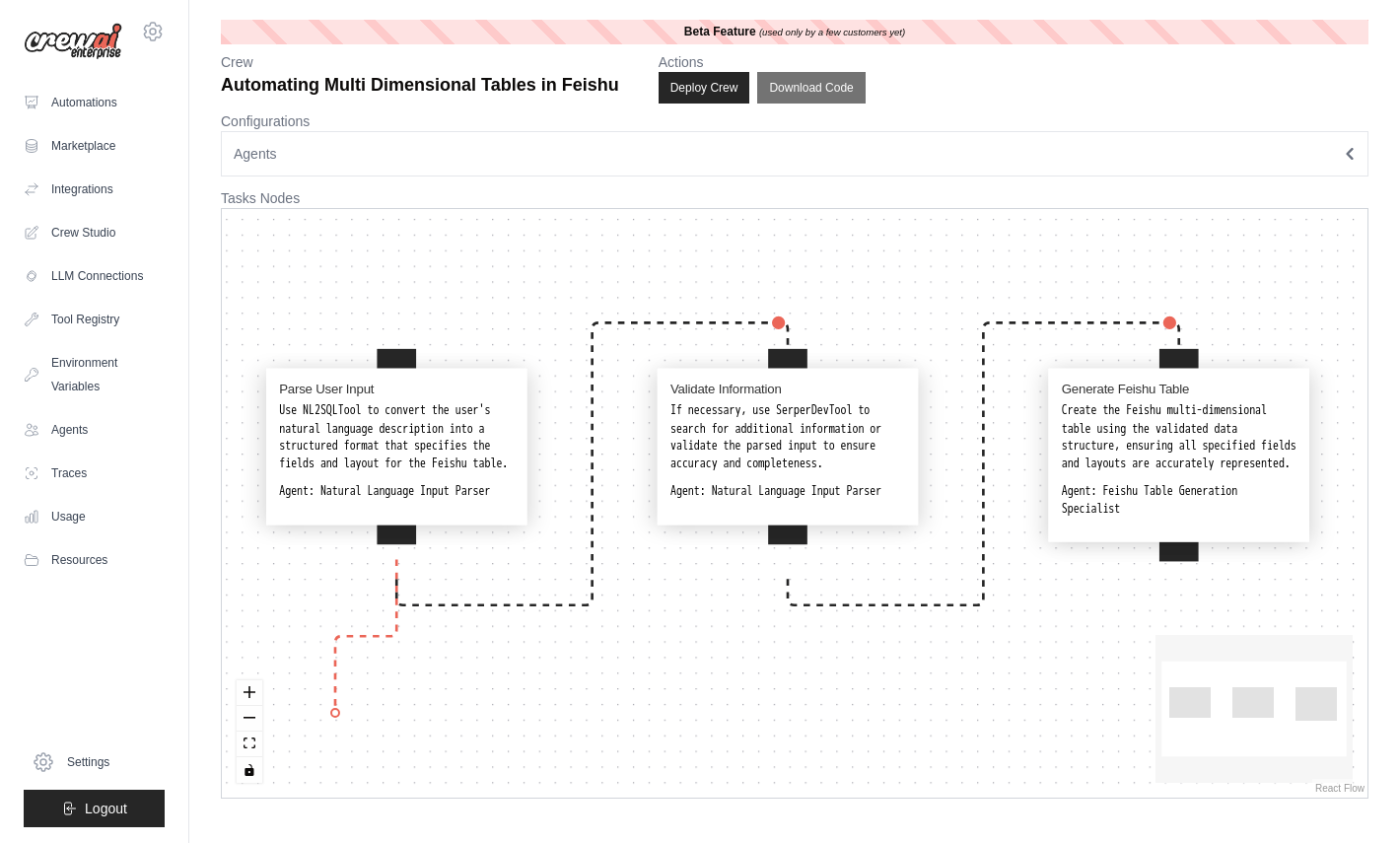 drag, startPoint x: 396, startPoint y: 570, endPoint x: 335, endPoint y: 713, distance: 155.46704 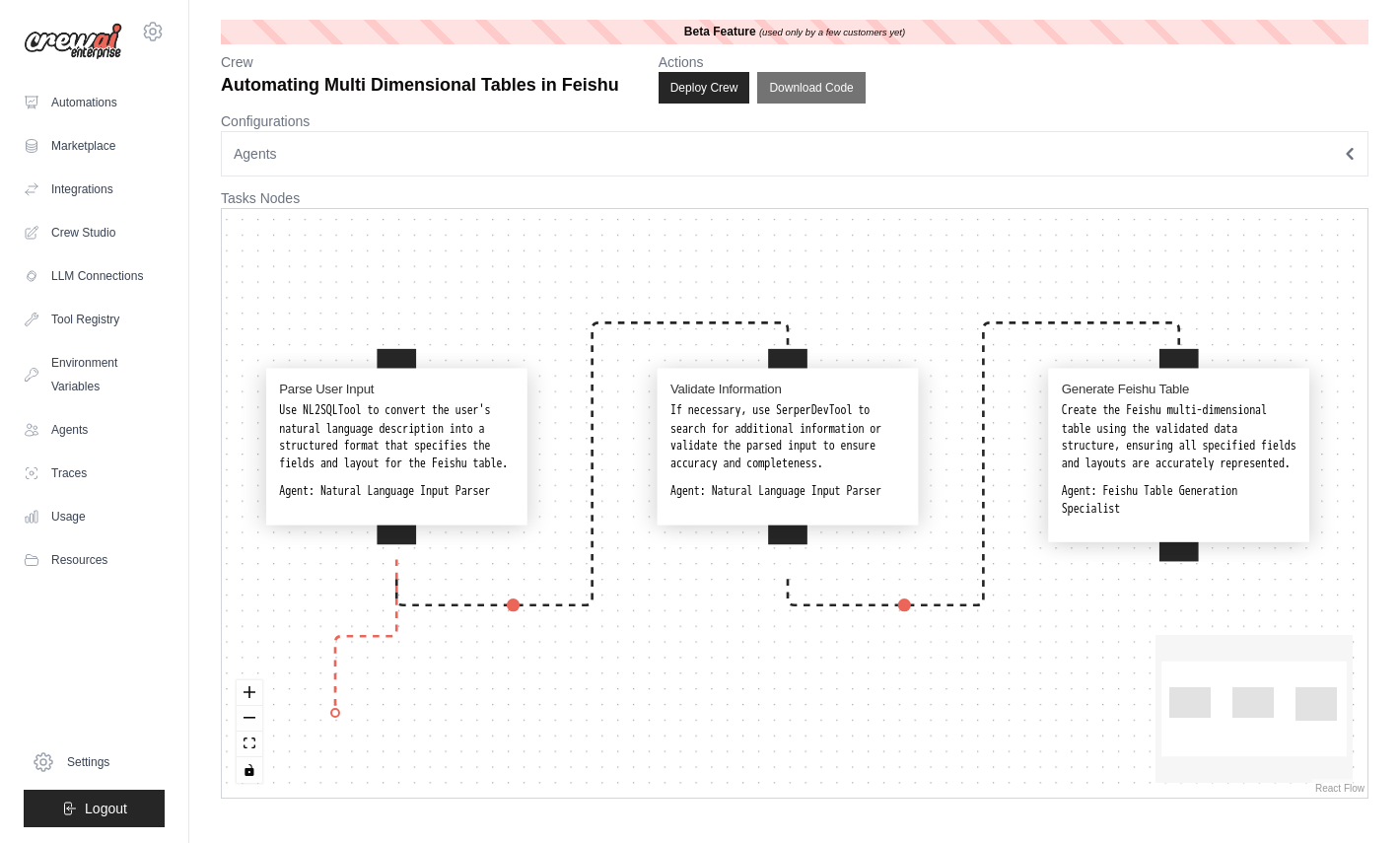 click on "Parse User Input Use NL2SQLTool to convert the user's natural language description into a structured format that specifies the fields and layout for the Feishu table. Agent:   Natural Language Input Parser Validate Information If necessary, use SerperDevTool to search for additional information or validate the parsed input to ensure accuracy and completeness. Agent:   Natural Language Input Parser Generate Feishu Table Create the Feishu multi-dimensional table using the validated data structure, ensuring all specified fields and layouts are accurately represented. Agent:   Feishu Table Generation Specialist" at bounding box center (795, 503) 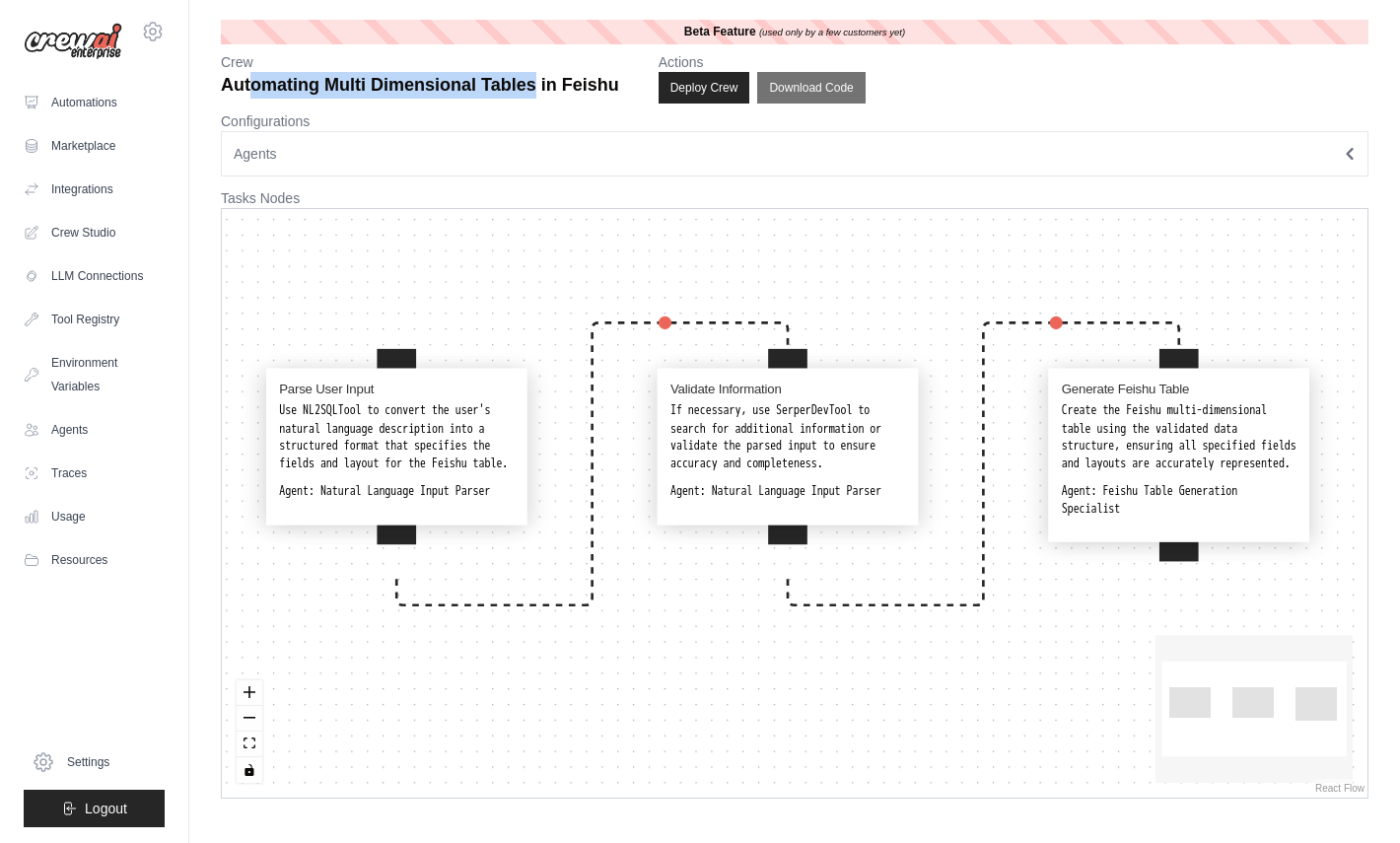 drag, startPoint x: 250, startPoint y: 81, endPoint x: 532, endPoint y: 92, distance: 282.21446 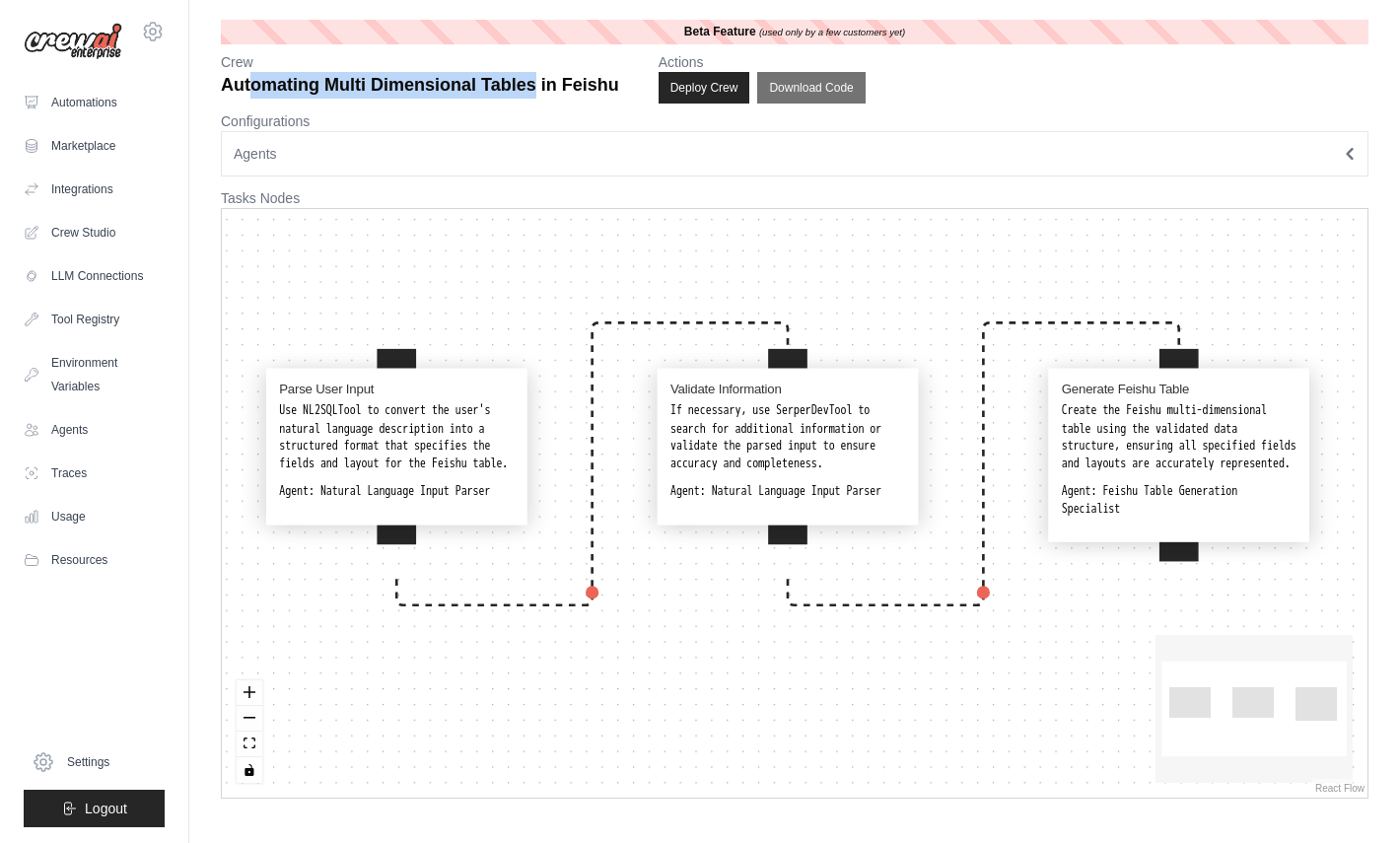 click on "Automating Multi Dimensional Tables in Feishu" at bounding box center (420, 85) 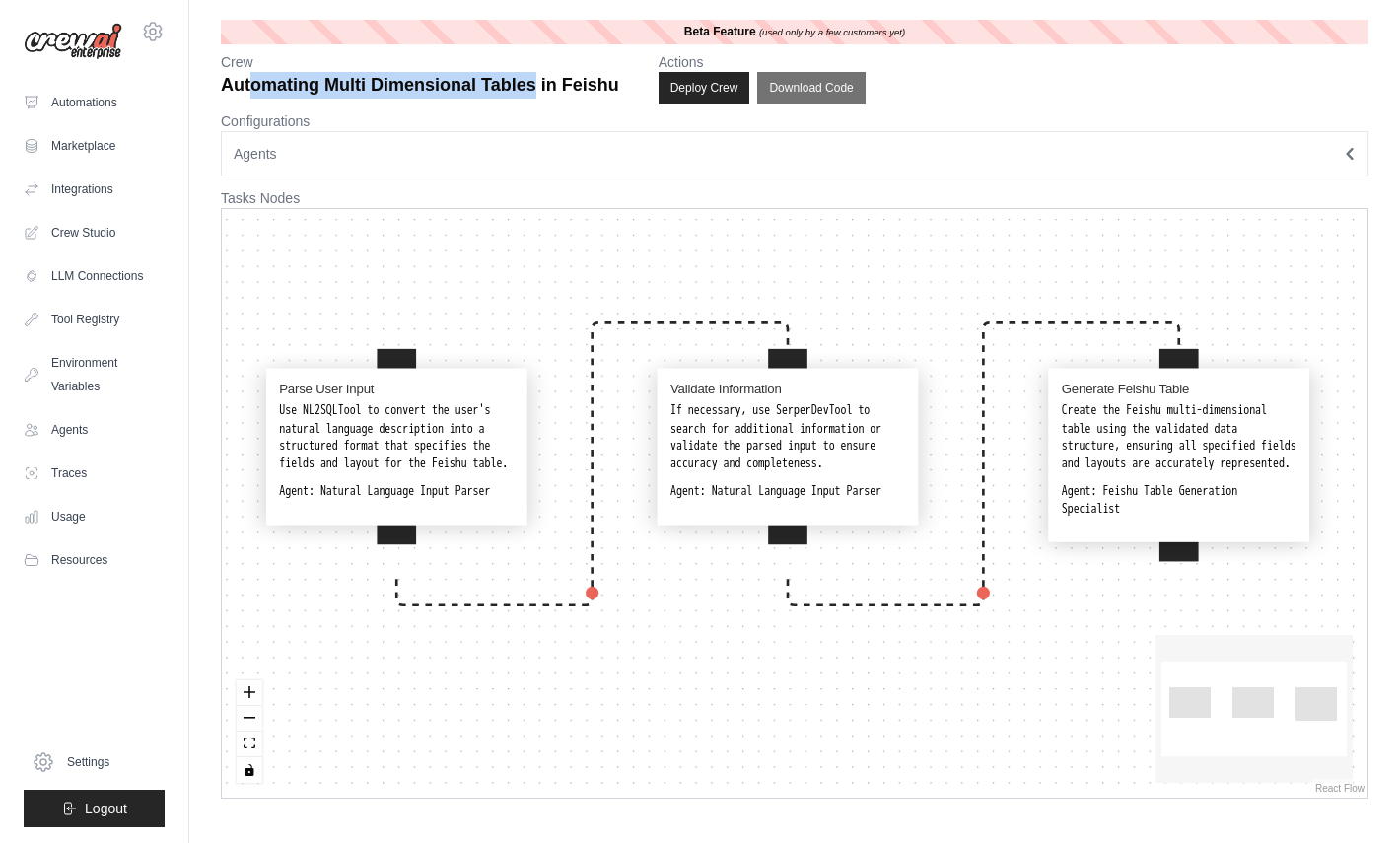 click on "Automating Multi Dimensional Tables in Feishu" at bounding box center [420, 85] 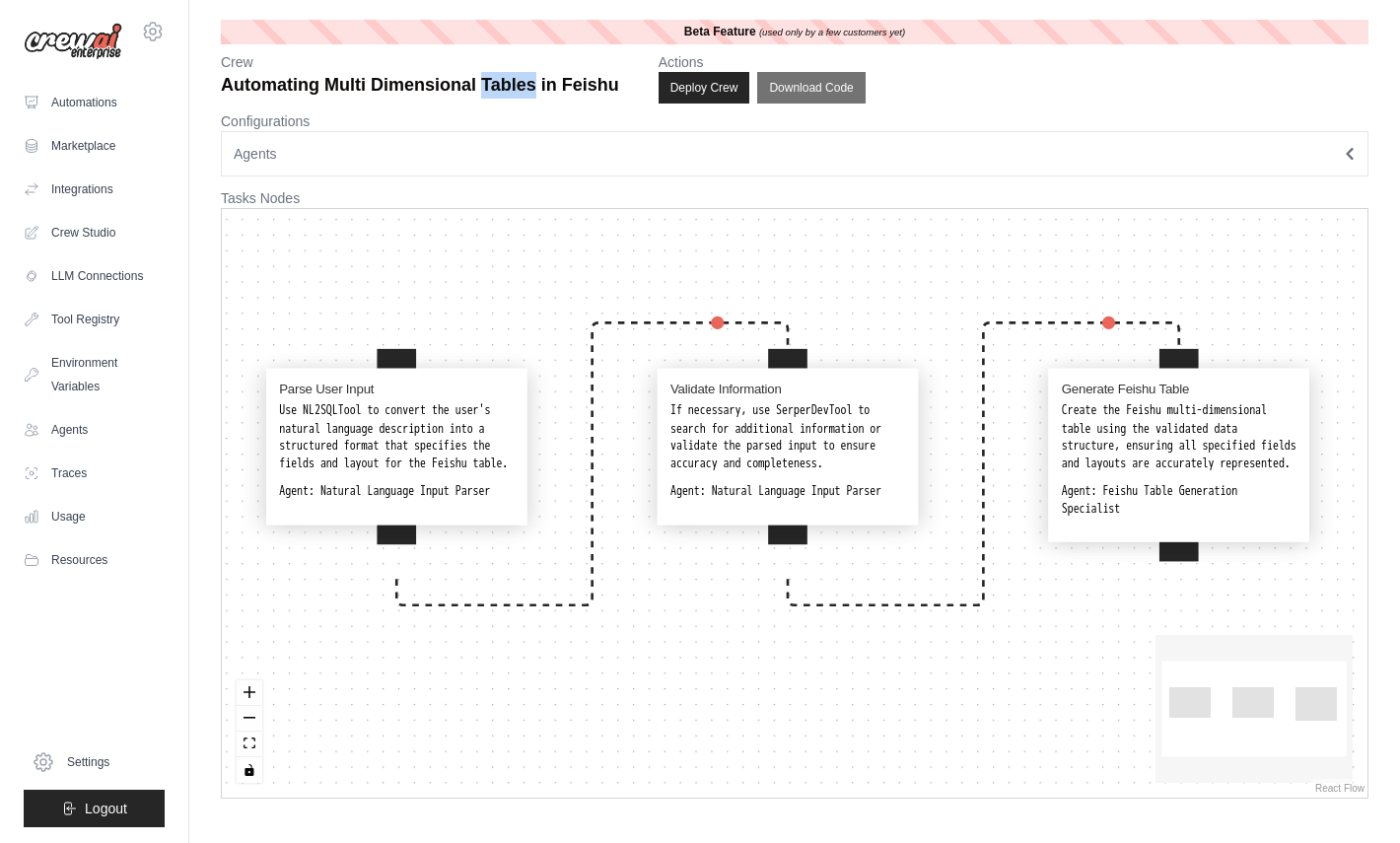 click on "Automating Multi Dimensional Tables in Feishu" at bounding box center (420, 85) 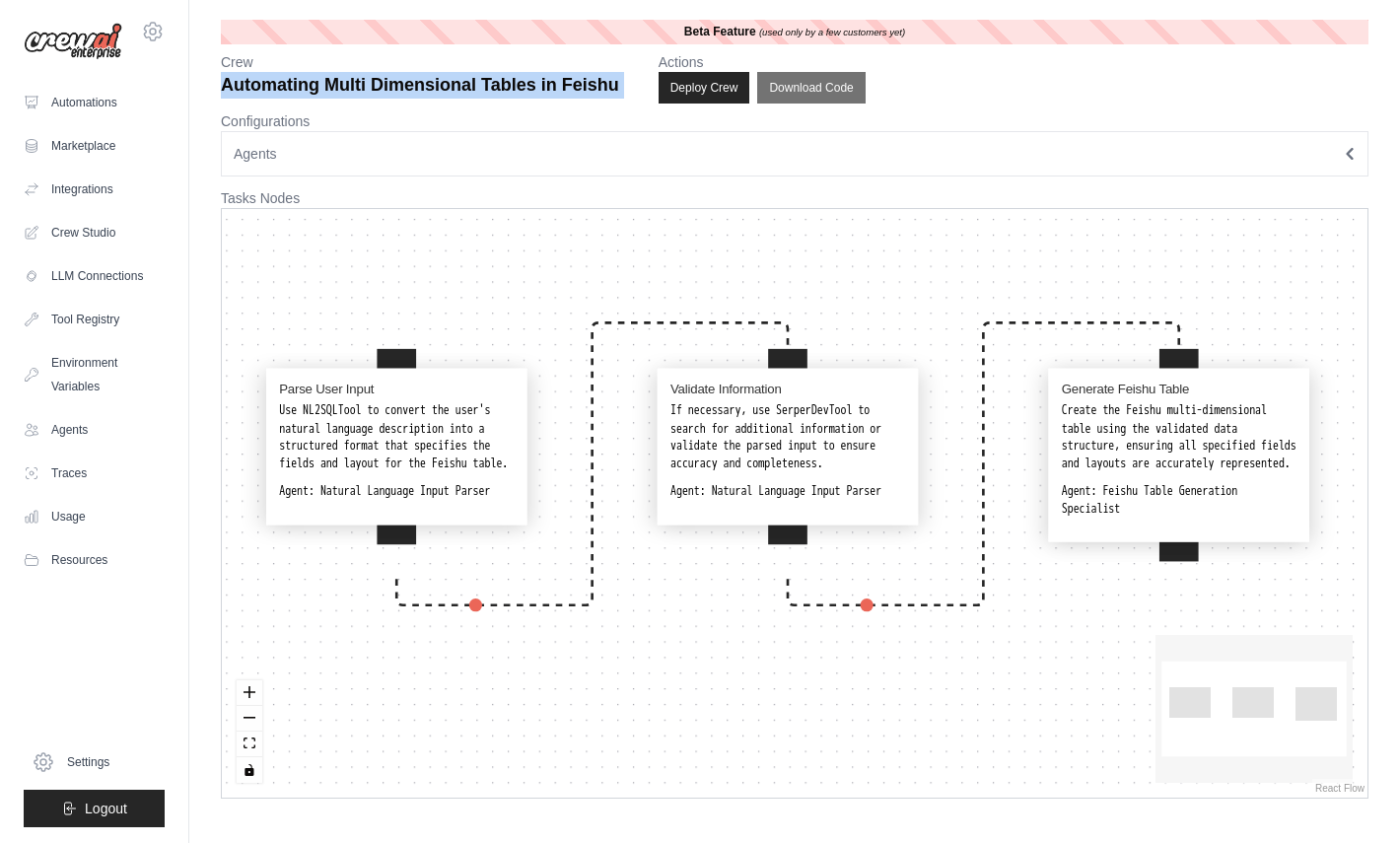 click on "Automating Multi Dimensional Tables in Feishu" at bounding box center (420, 85) 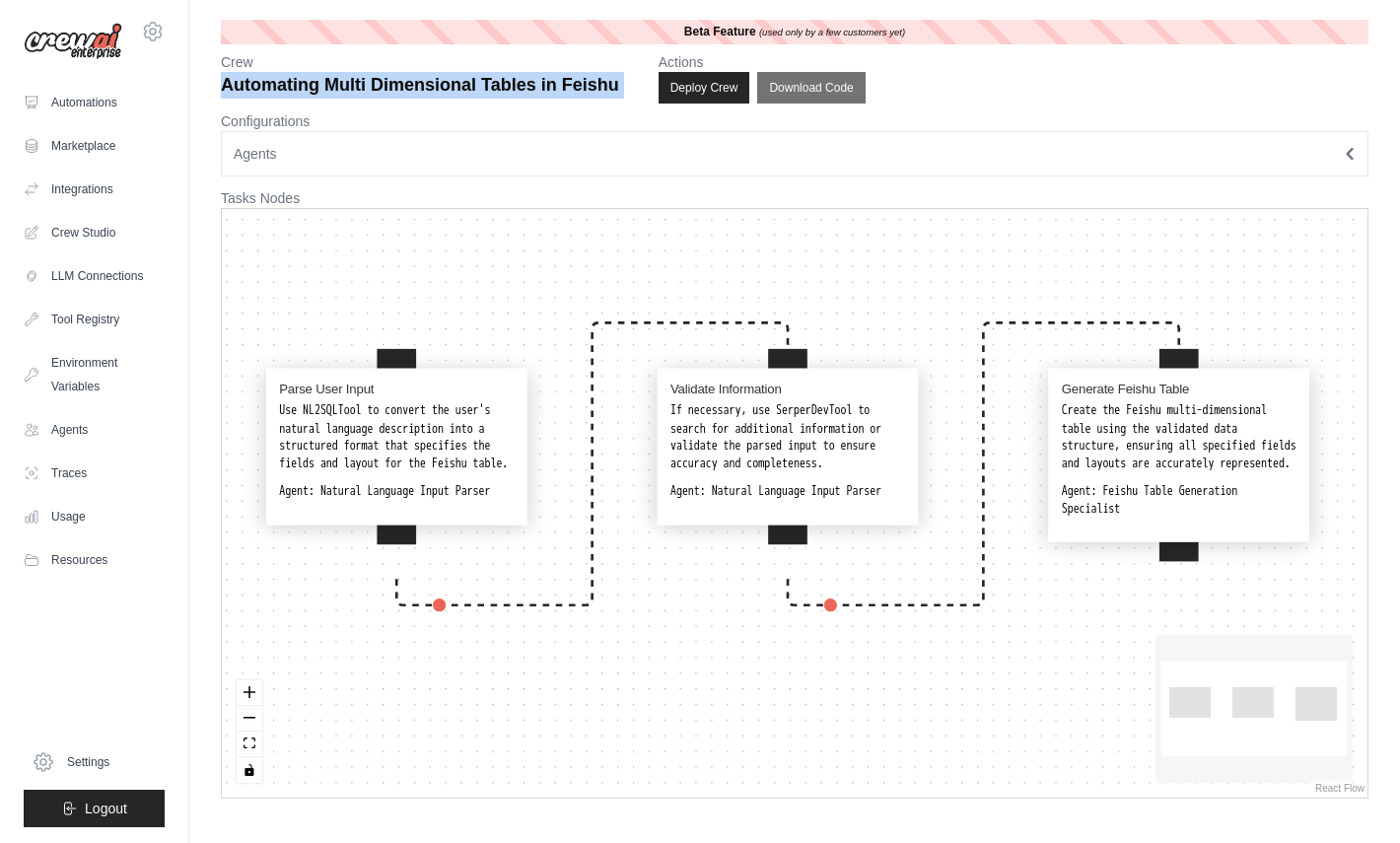 click at bounding box center (503, 99) 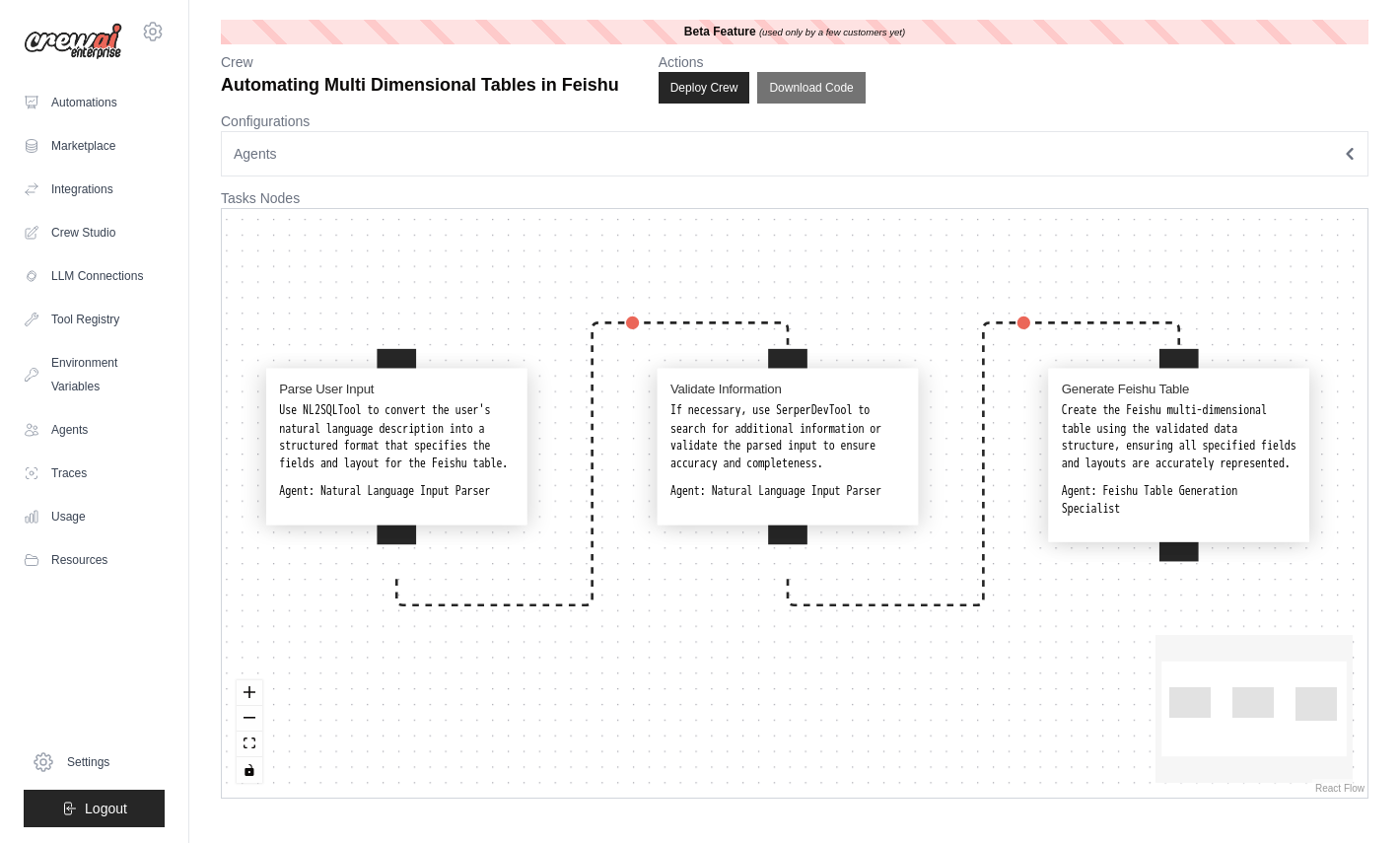 click on "Crew
Automating Multi Dimensional Tables in Feishu
Actions
Deploy Crew
Download Code" at bounding box center [795, 78] 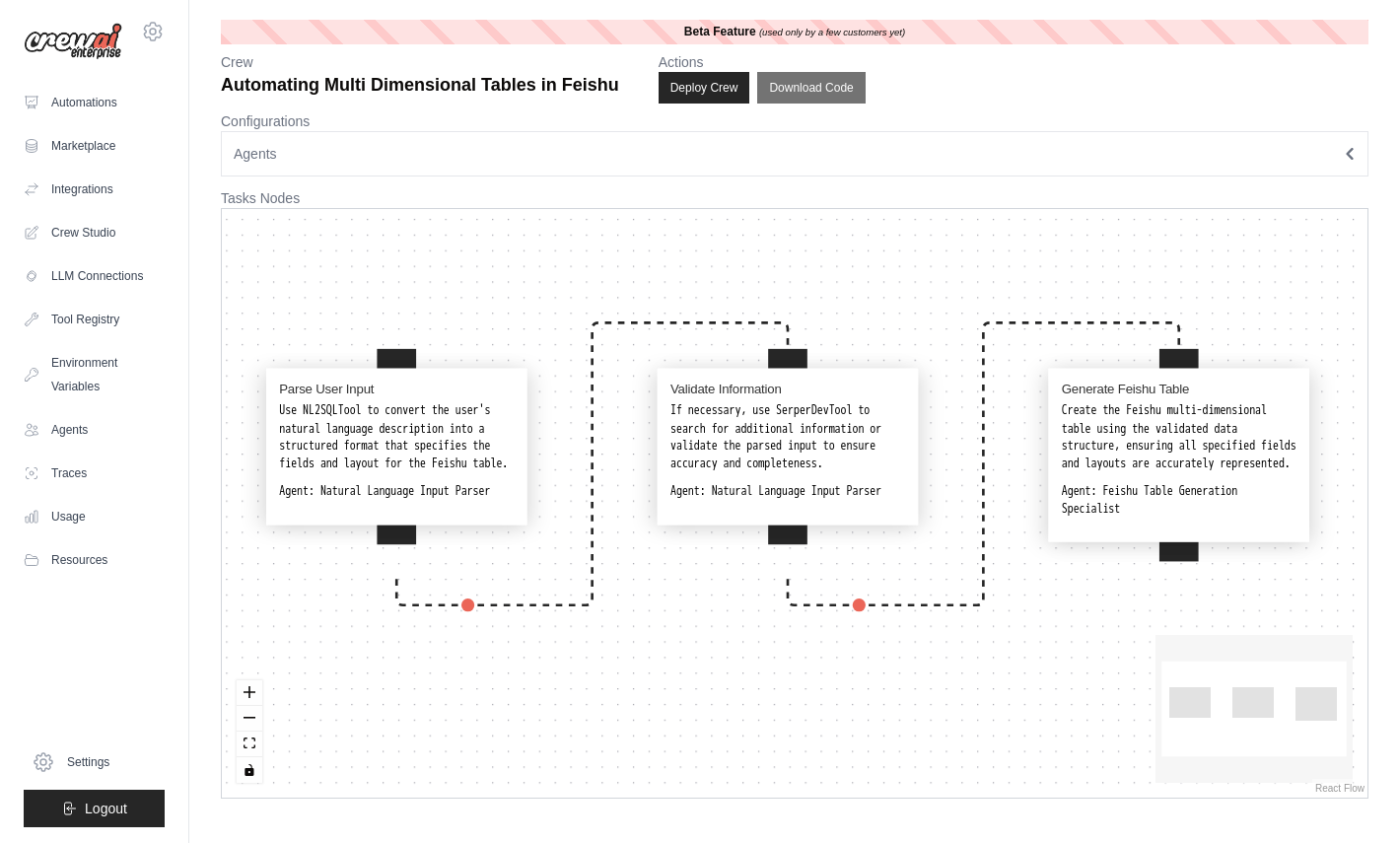 click on "Use NL2SQLTool to convert the user's natural language description into a structured format that specifies the fields and layout for the Feishu table." at bounding box center [396, 437] 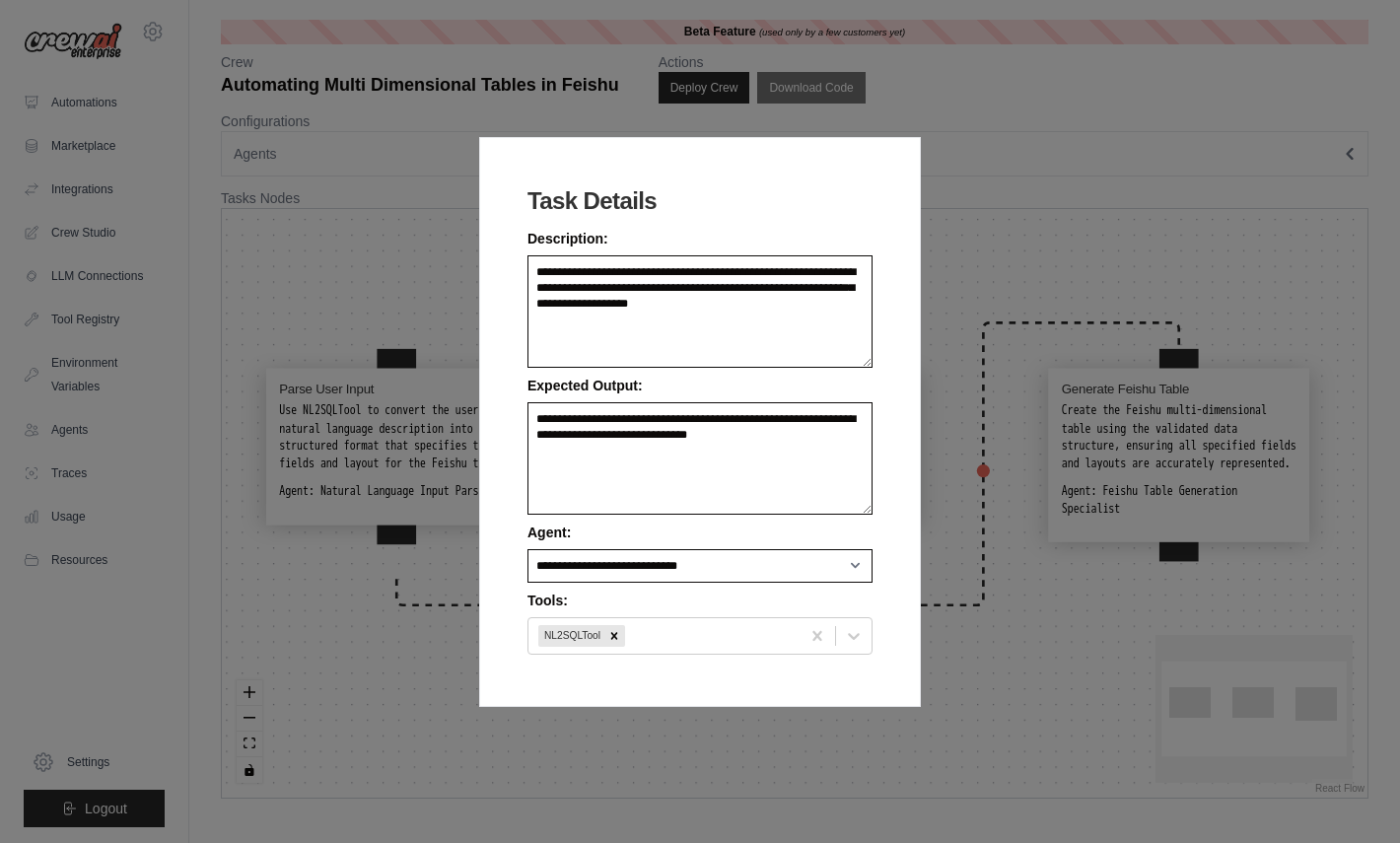 click on "**********" at bounding box center [700, 421] 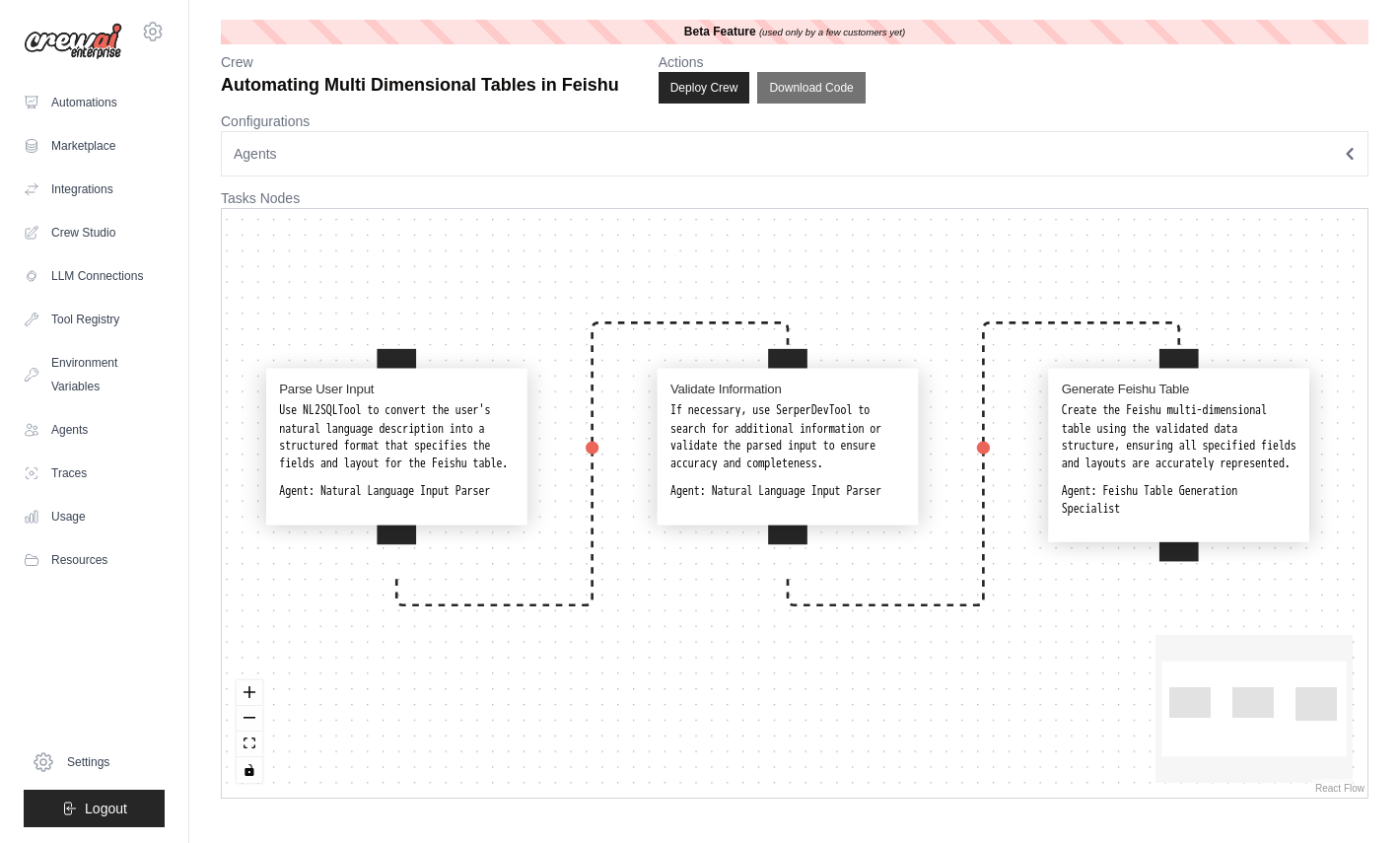 click on "Use NL2SQLTool to convert the user's natural language description into a structured format that specifies the fields and layout for the Feishu table." at bounding box center [396, 437] 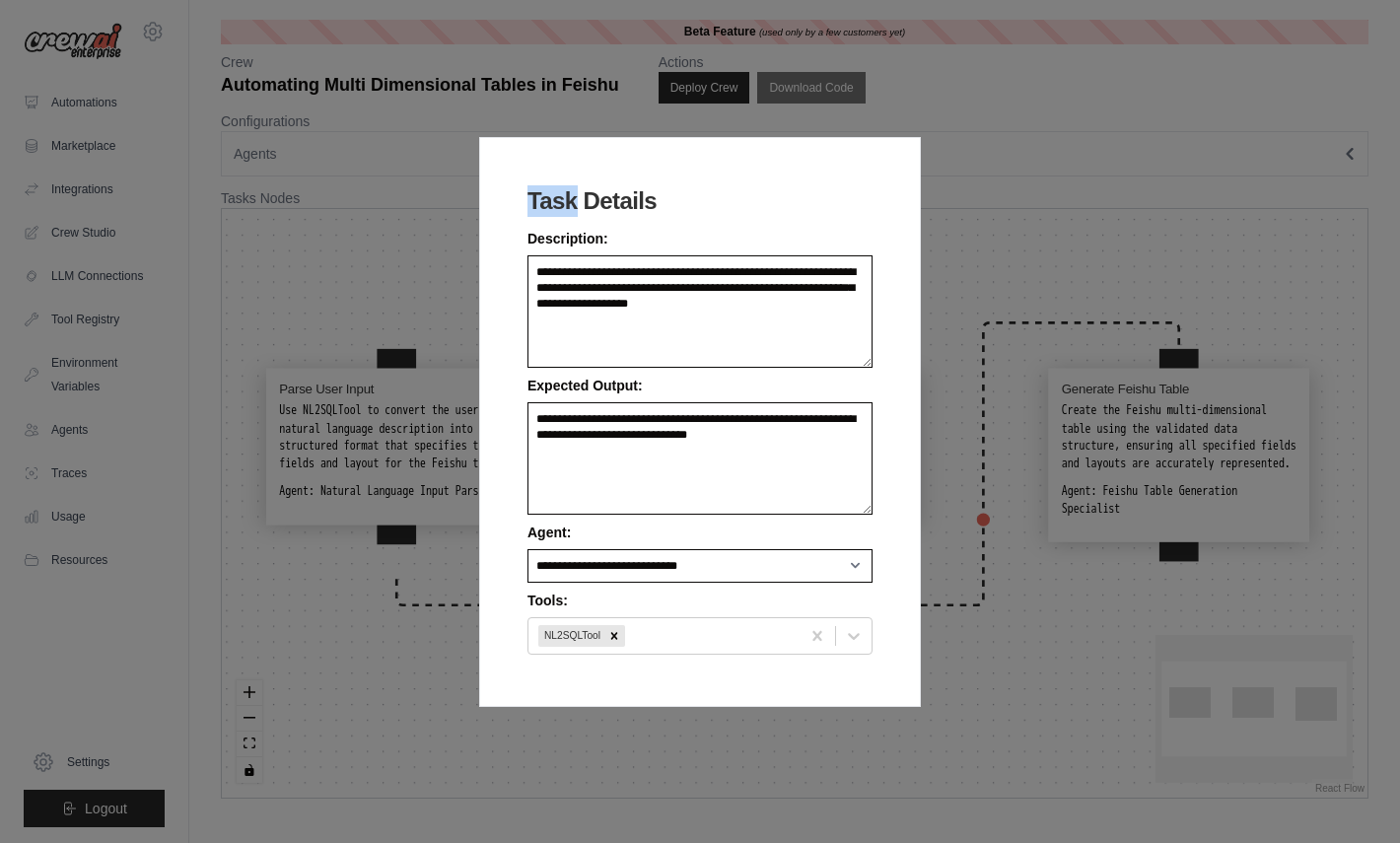 click on "**********" at bounding box center [700, 421] 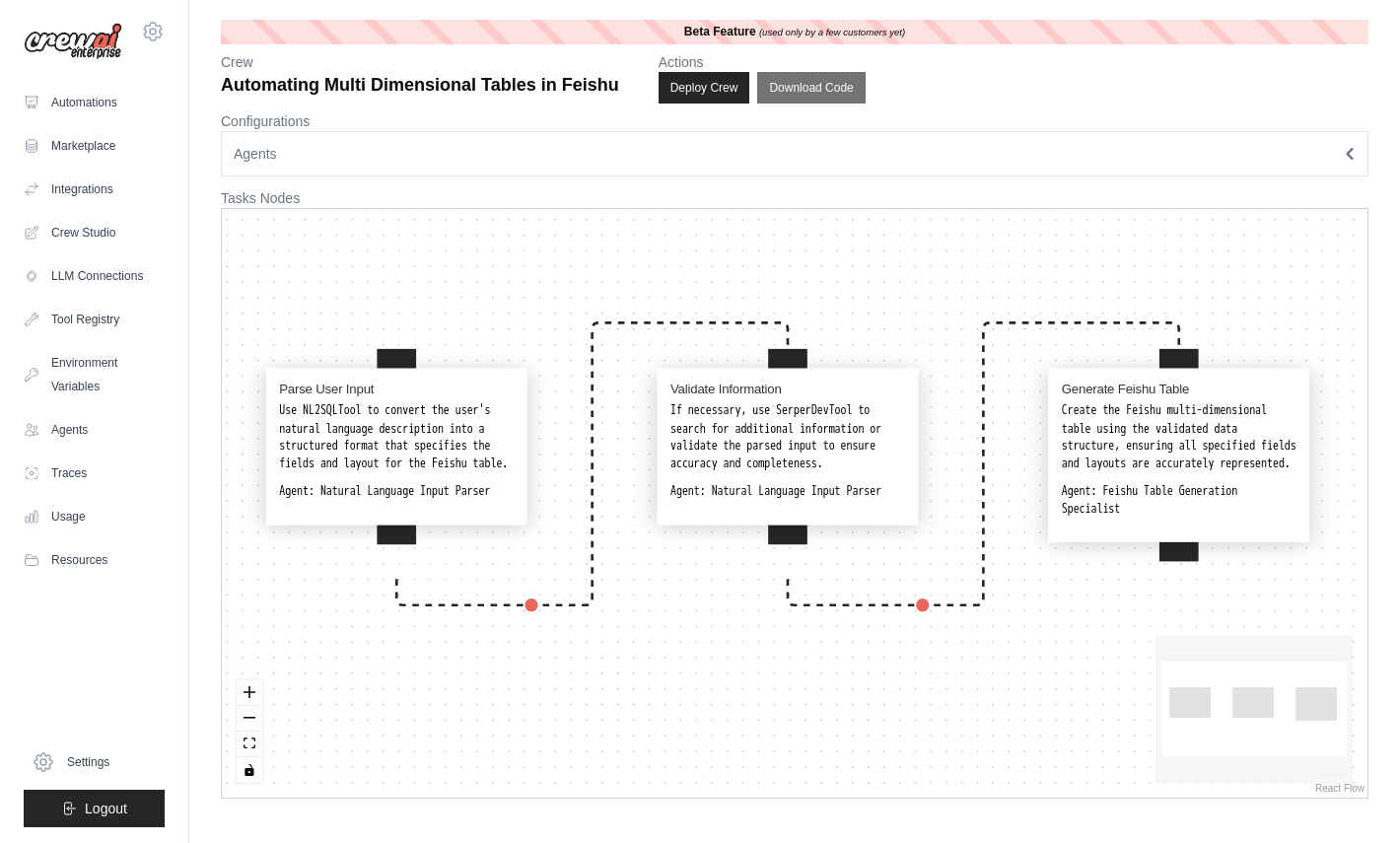 click on "Agents" at bounding box center [795, 154] 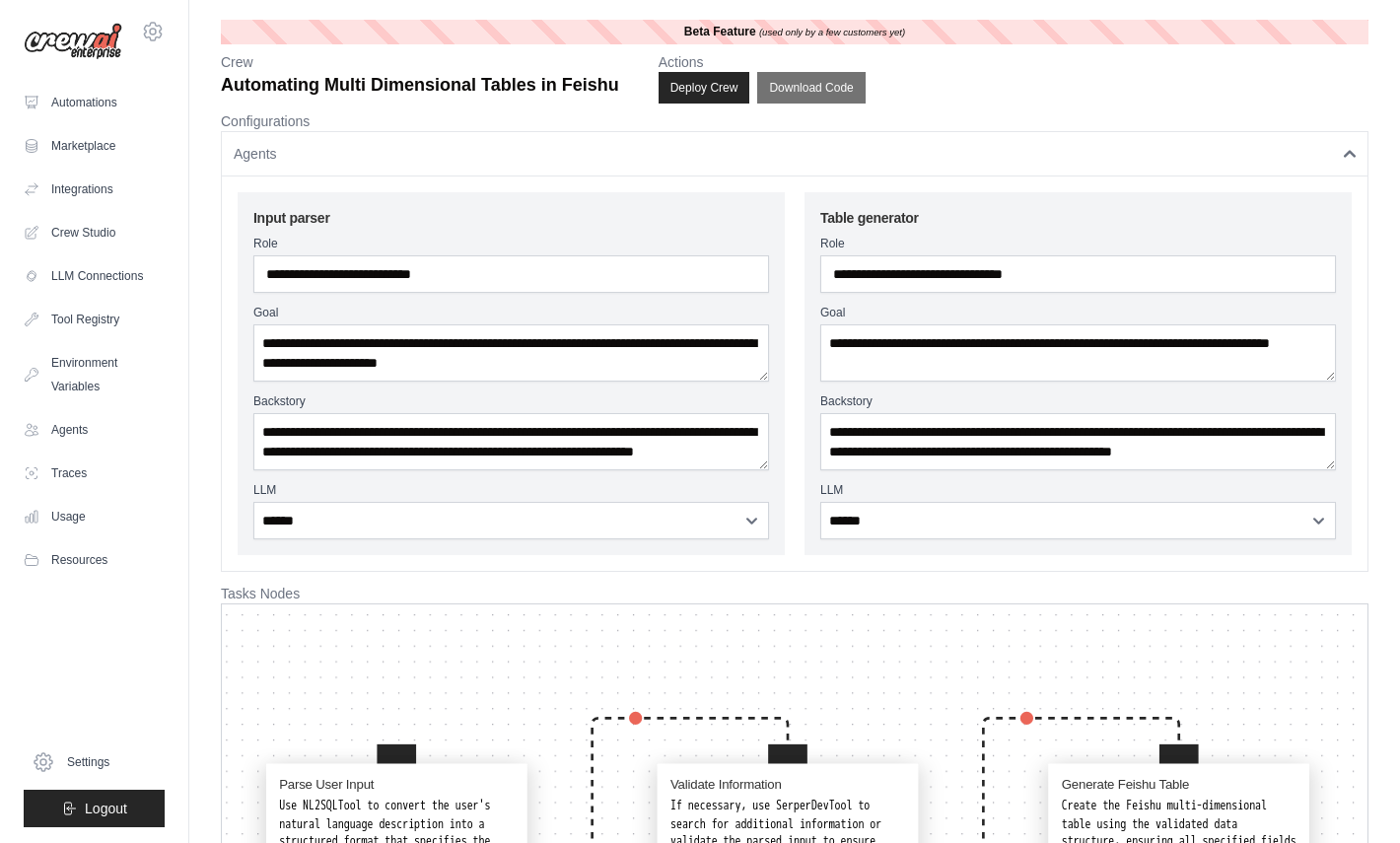 scroll, scrollTop: 20, scrollLeft: 0, axis: vertical 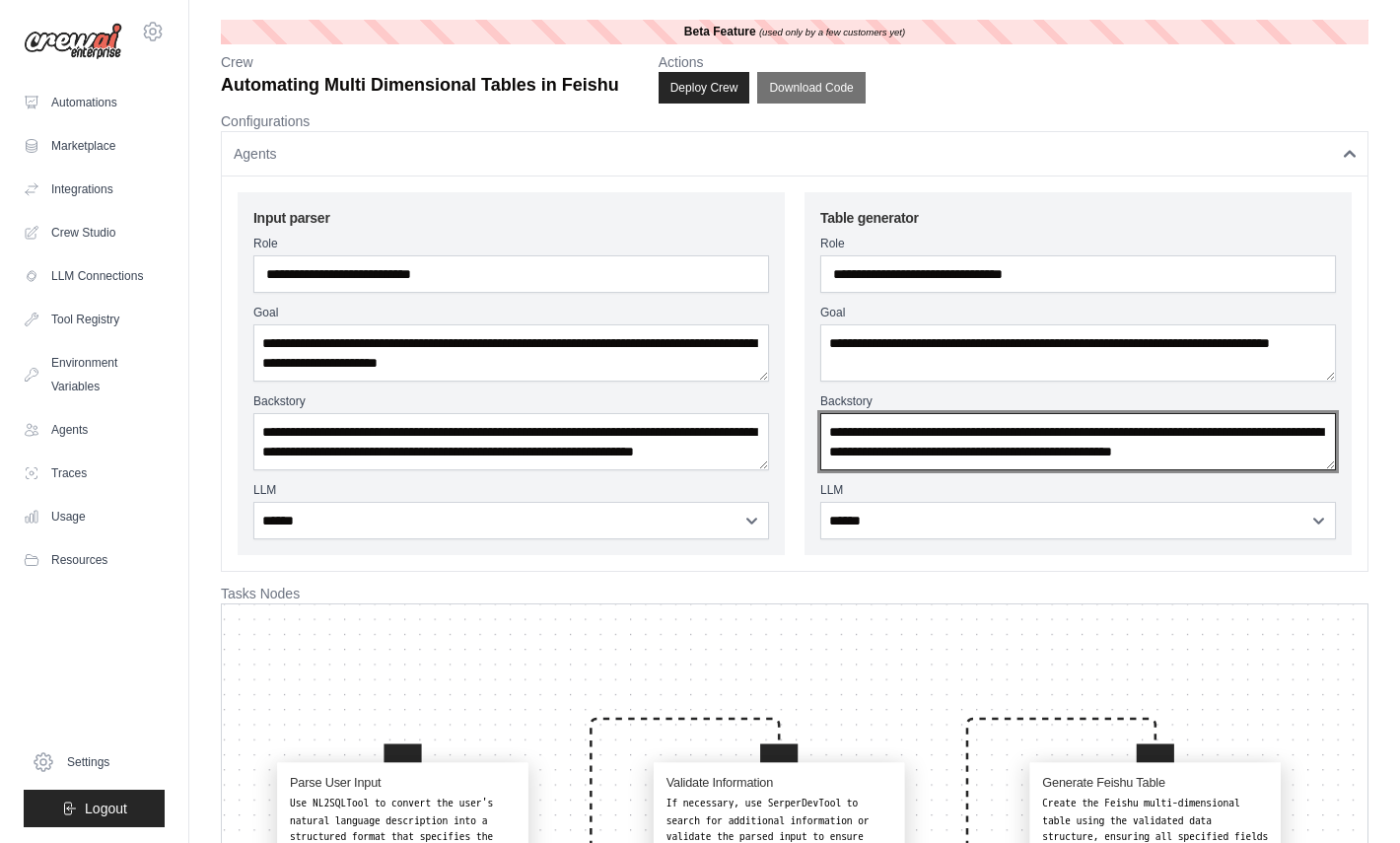 click on "**********" at bounding box center [1078, 442] 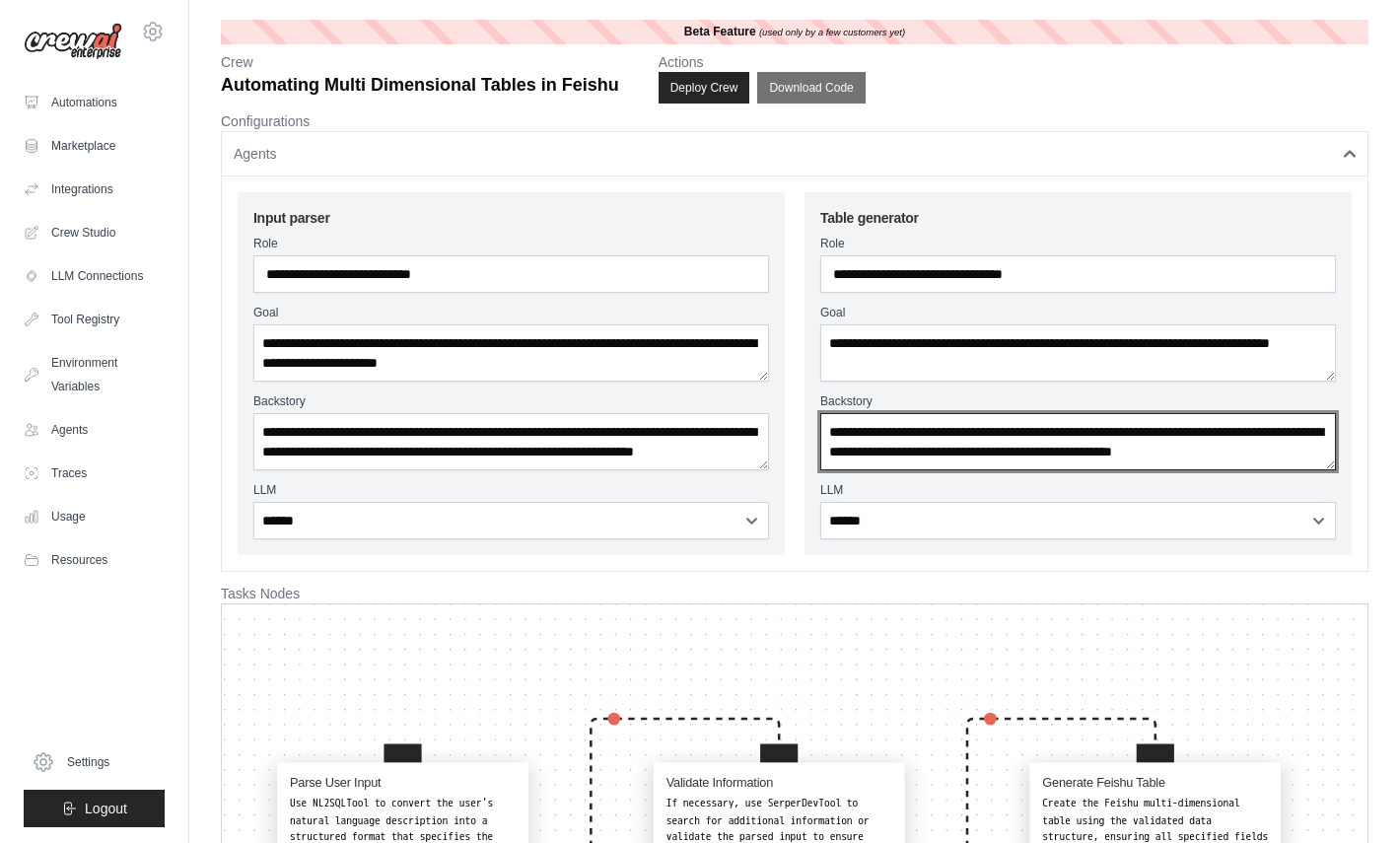 click on "**********" at bounding box center [1078, 442] 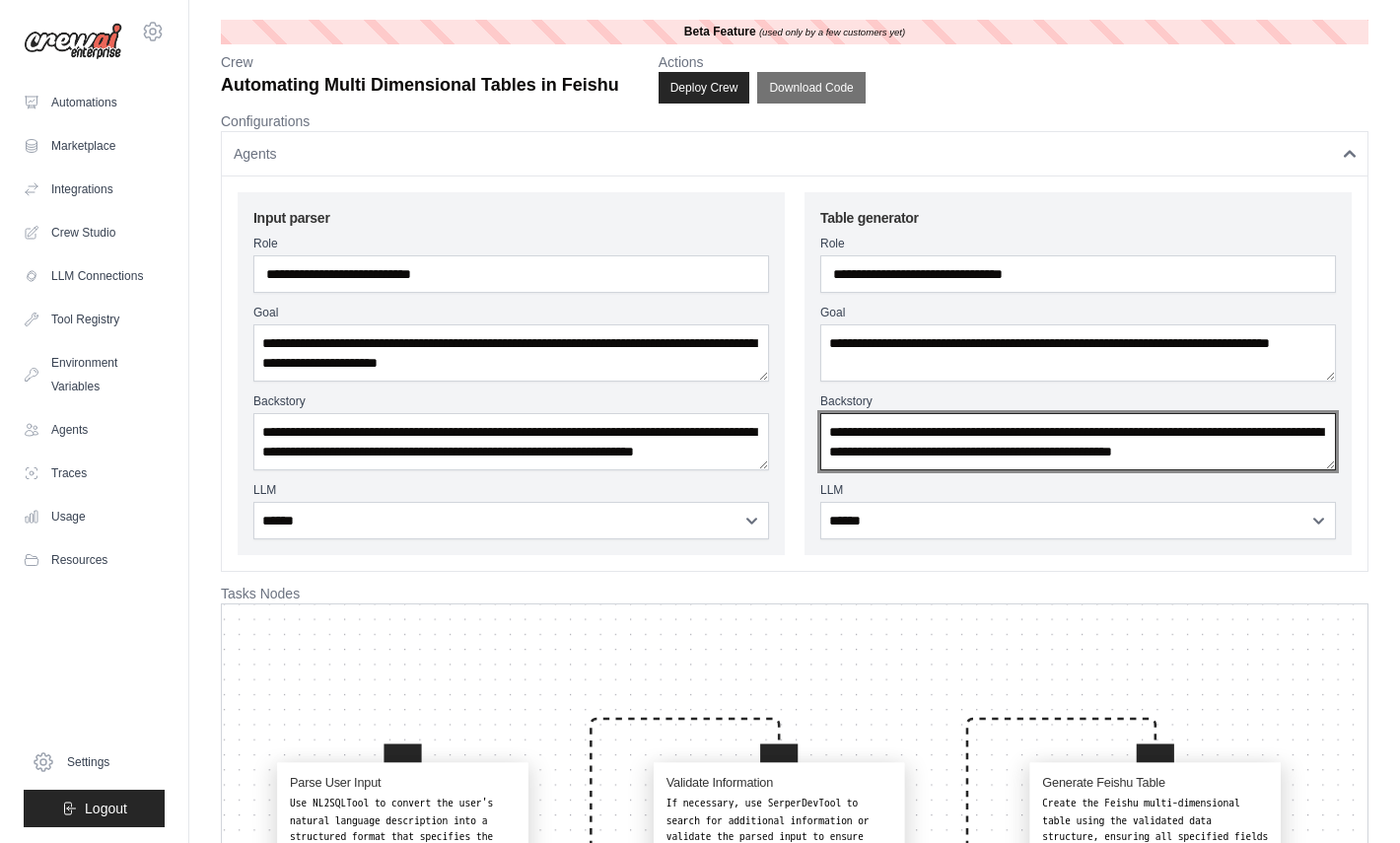 click on "**********" at bounding box center (1078, 442) 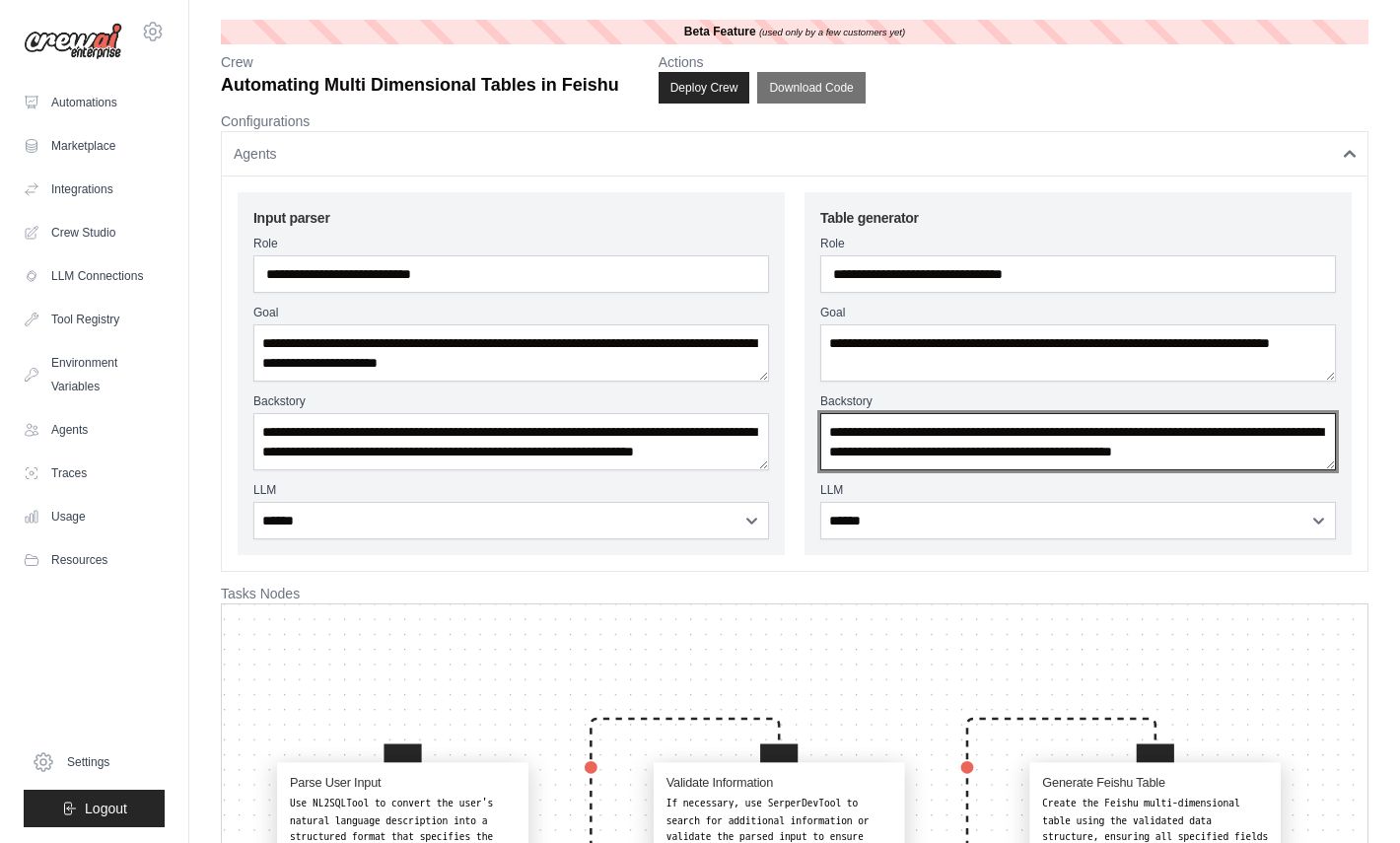 scroll, scrollTop: 20, scrollLeft: 0, axis: vertical 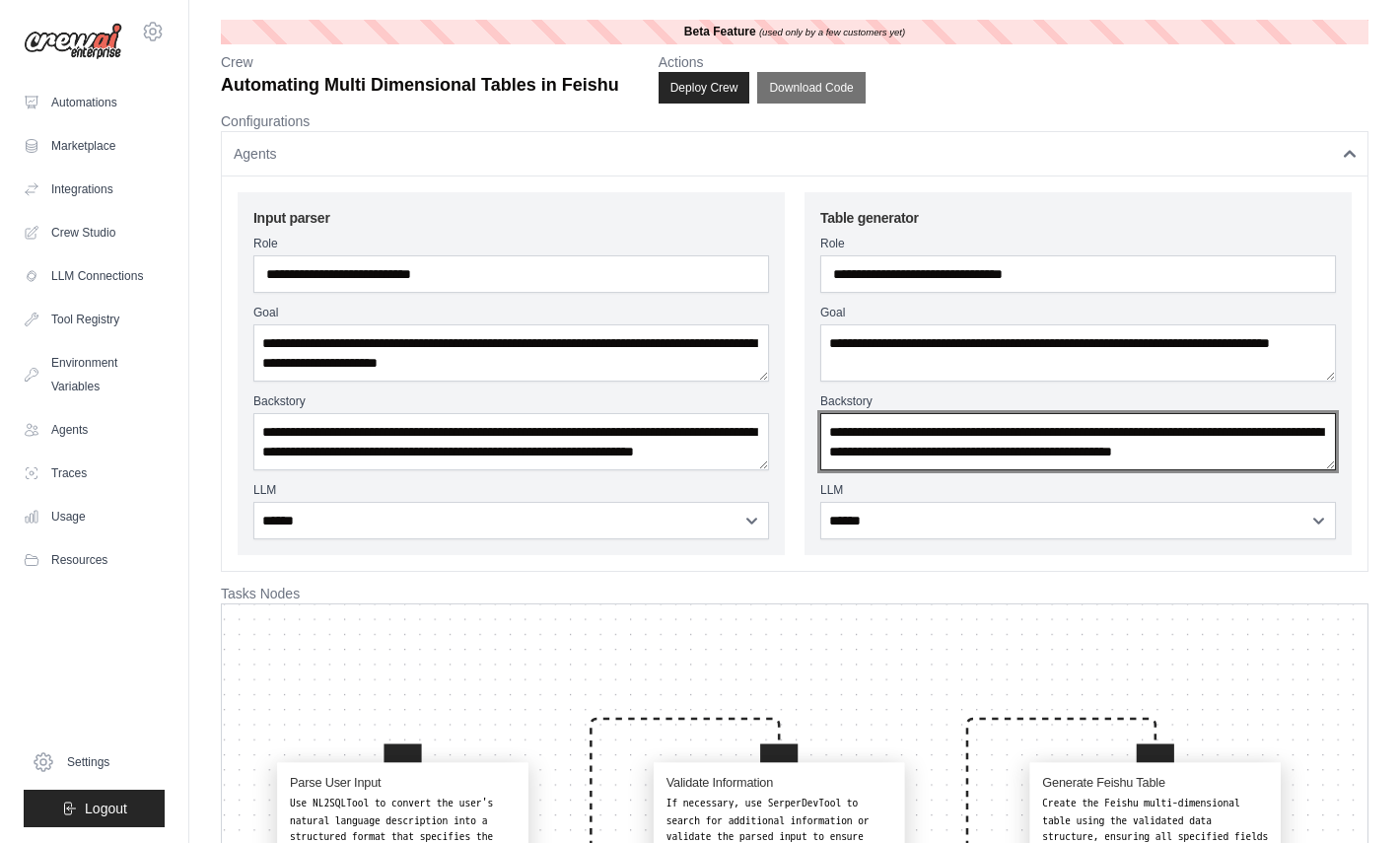 click on "**********" at bounding box center [1078, 442] 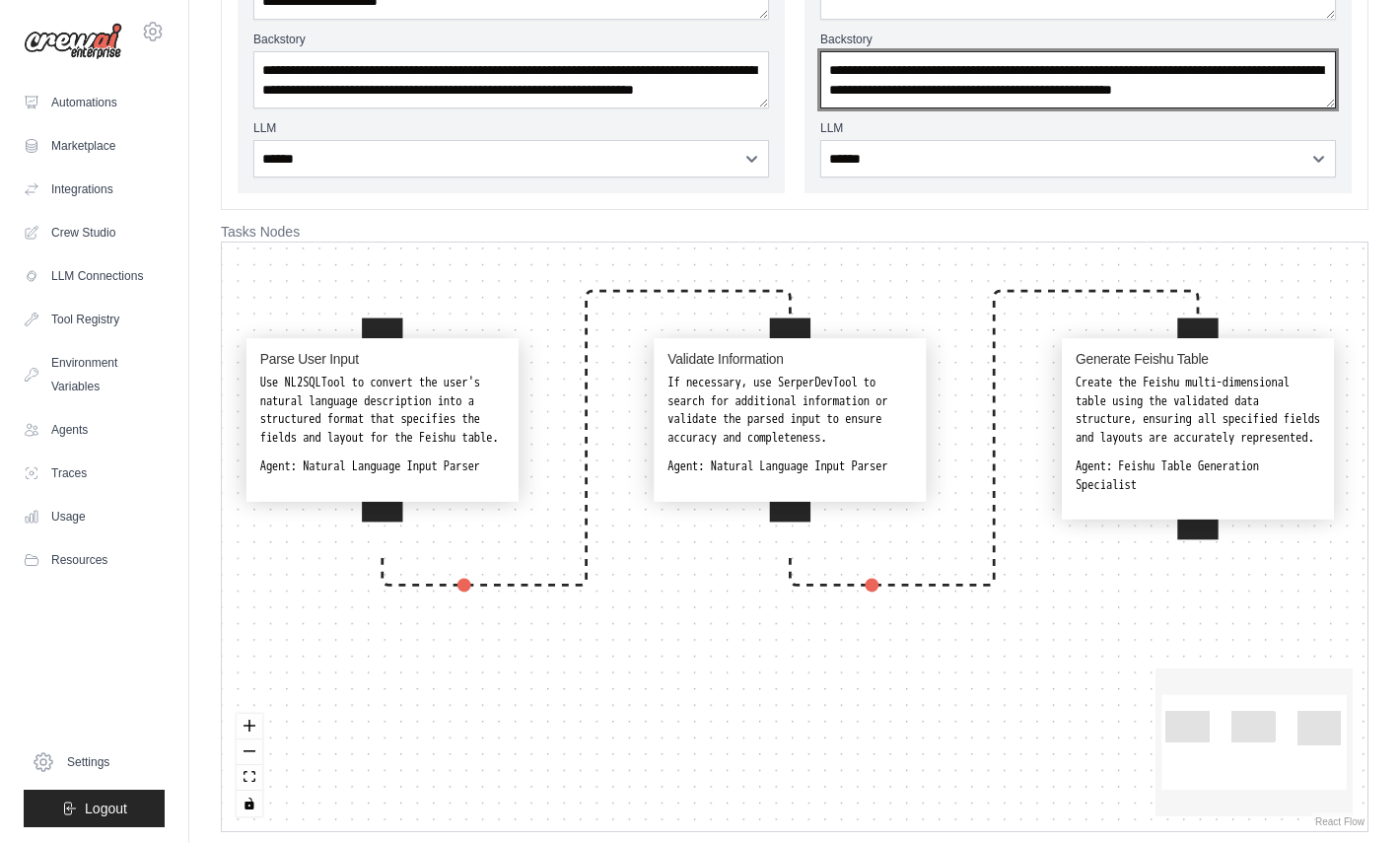 scroll, scrollTop: 370, scrollLeft: 0, axis: vertical 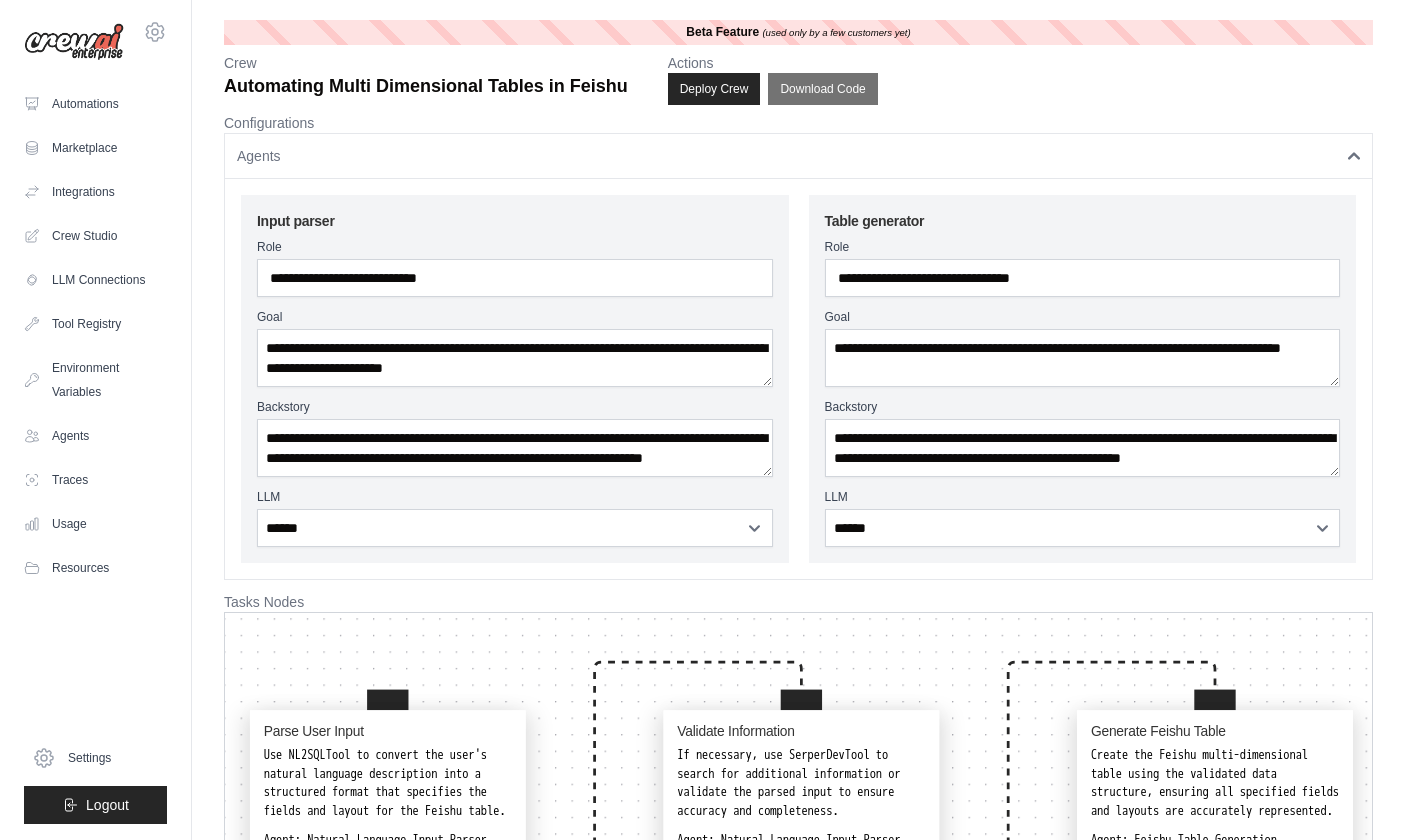 click on "Beta Feature" at bounding box center (722, 32) 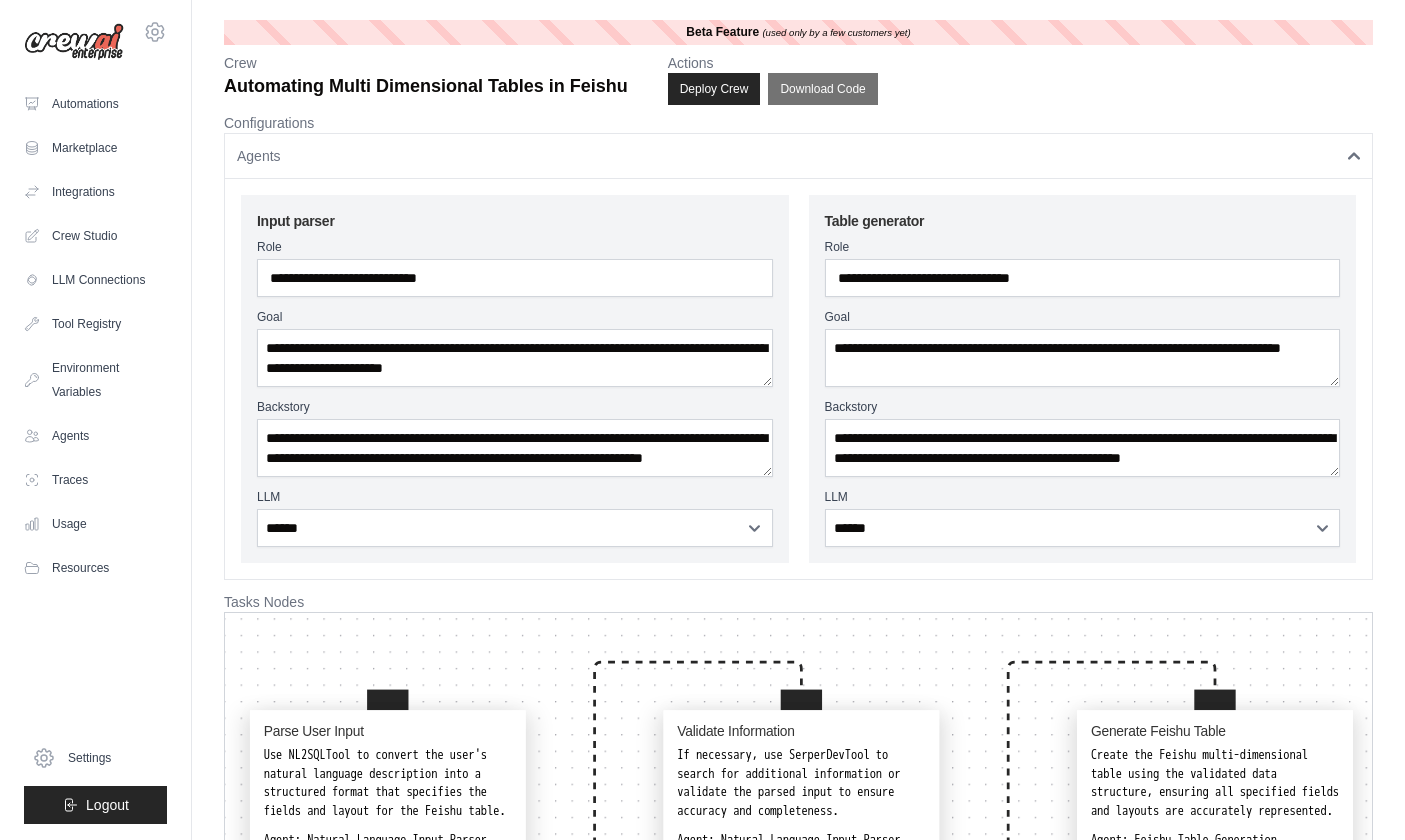 click on "Beta Feature
(used only by a few customers yet)" at bounding box center (798, 32) 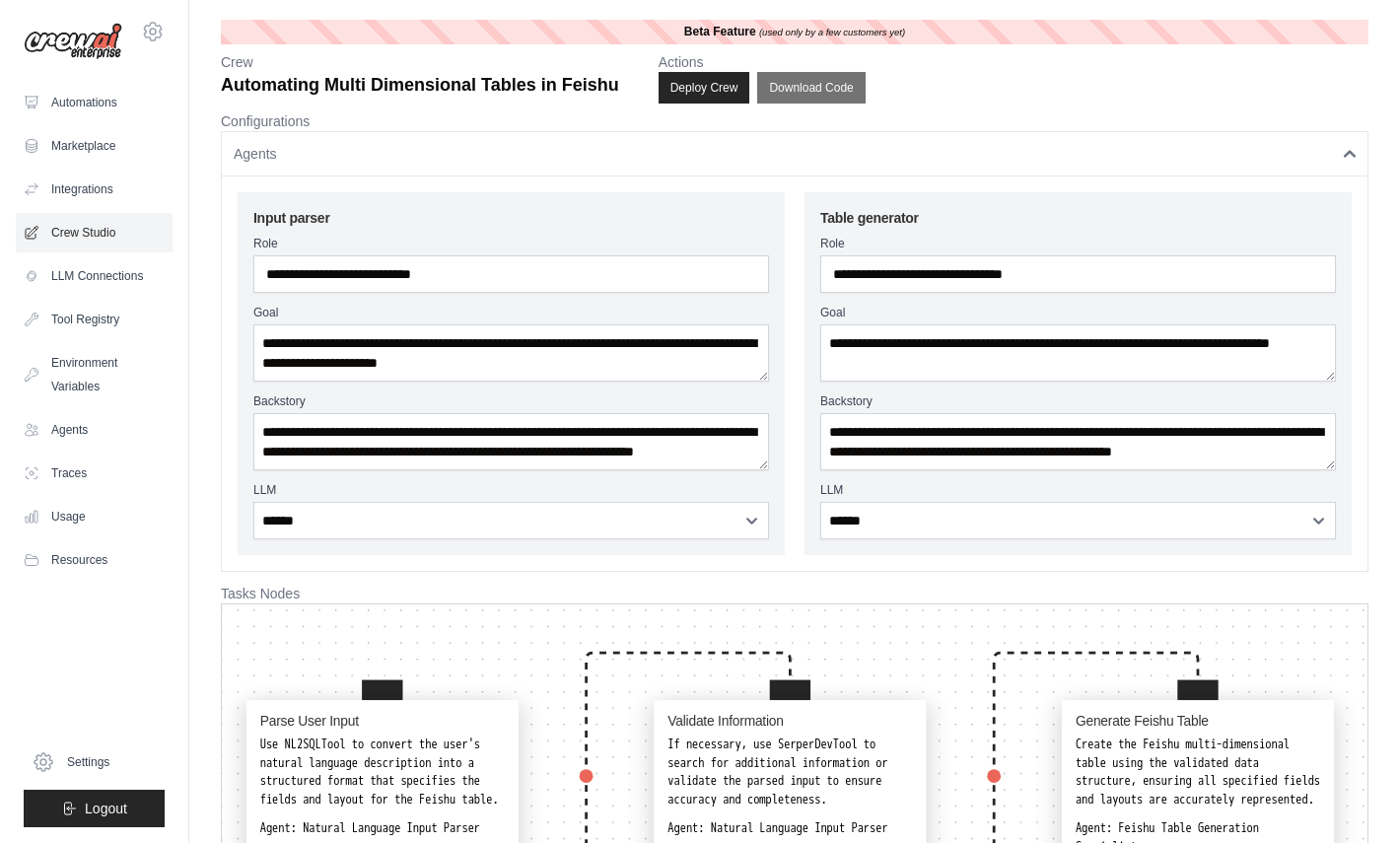 click on "Crew Studio" at bounding box center (94, 233) 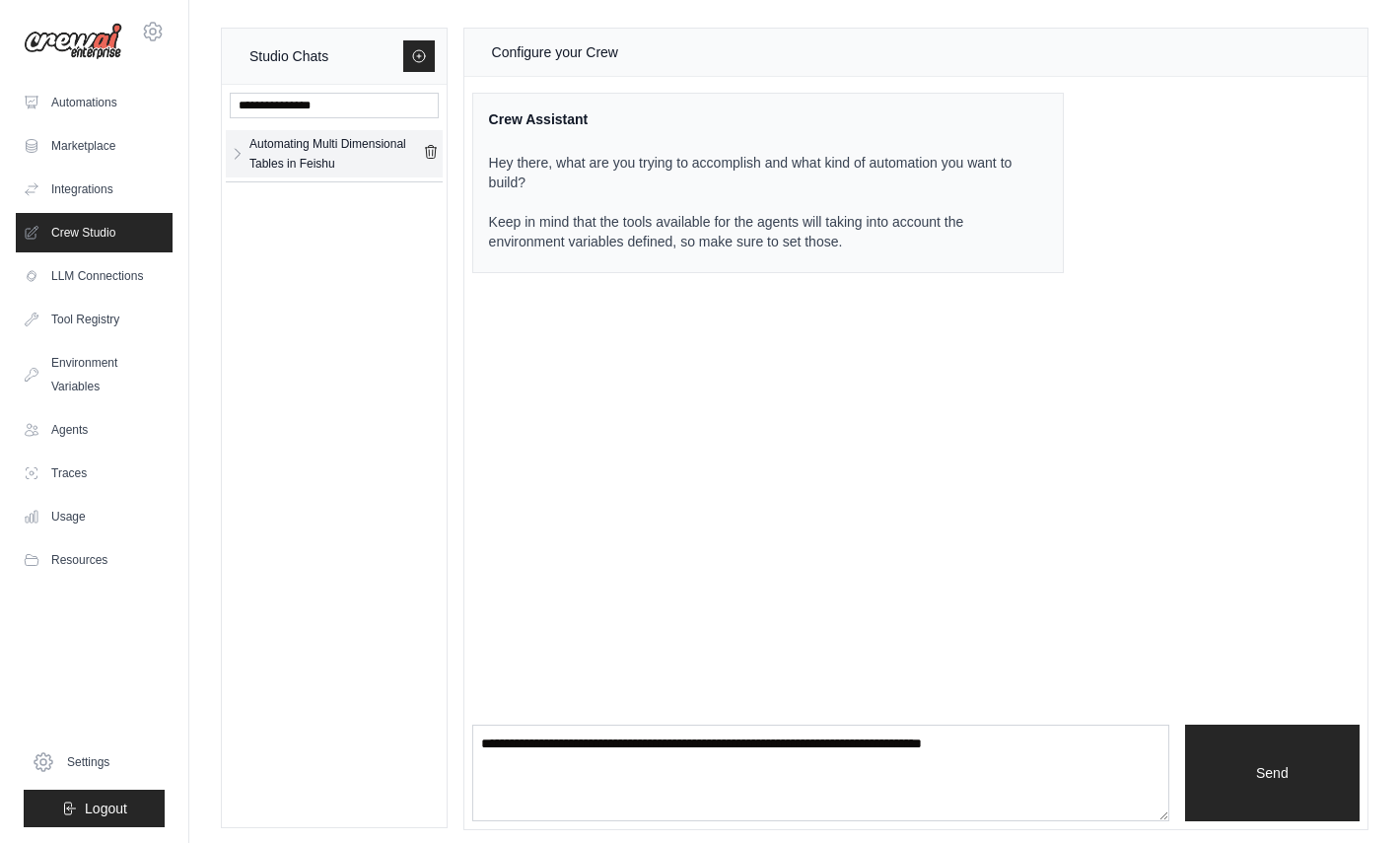 click on "Automating Multi Dimensional Tables in Feishu" at bounding box center (336, 154) 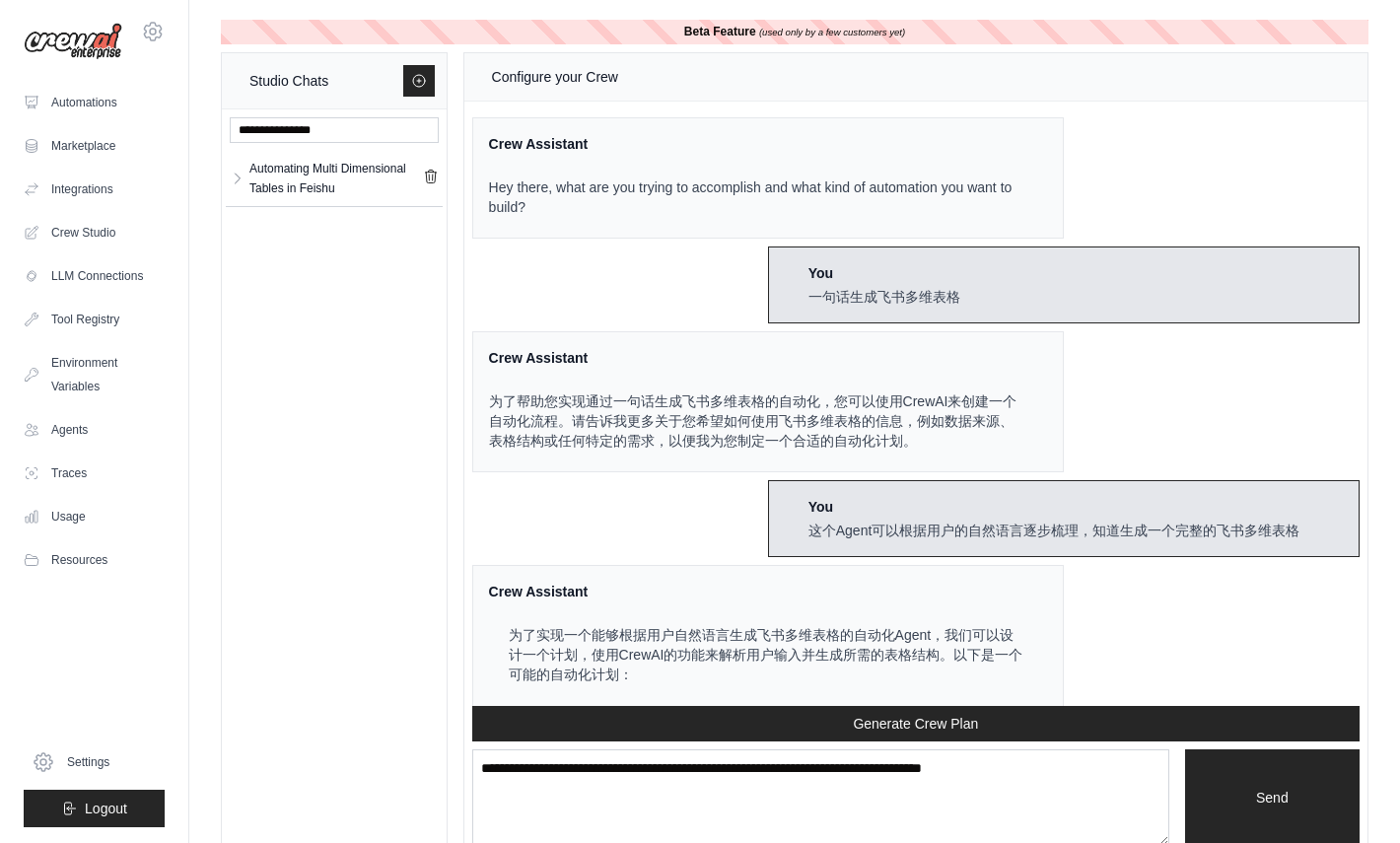 scroll, scrollTop: 1349, scrollLeft: 0, axis: vertical 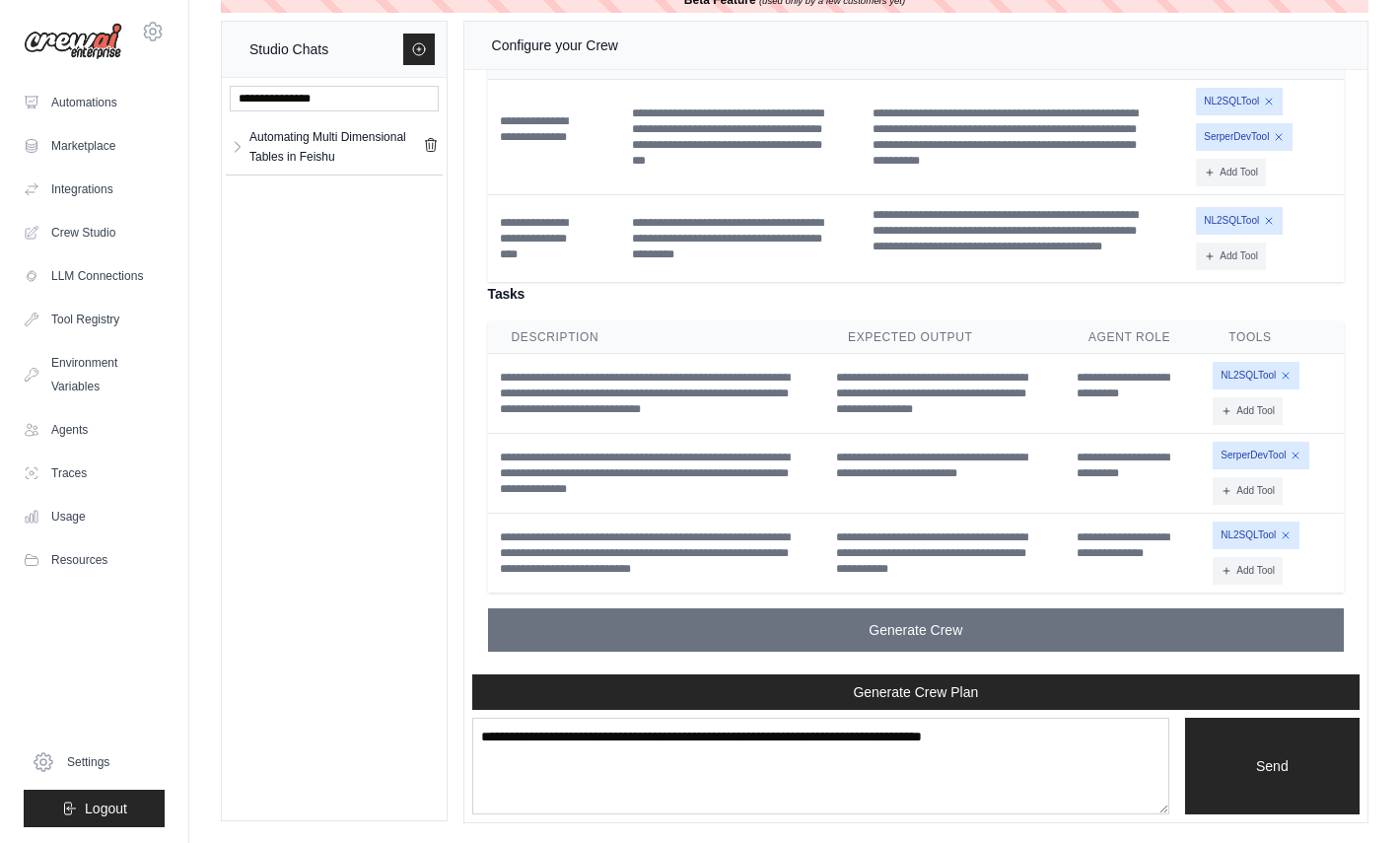 click on "Studio Chats
Automating Multi Dimensional Tables in Feishu
Automating Multi...
**" at bounding box center (795, 422) 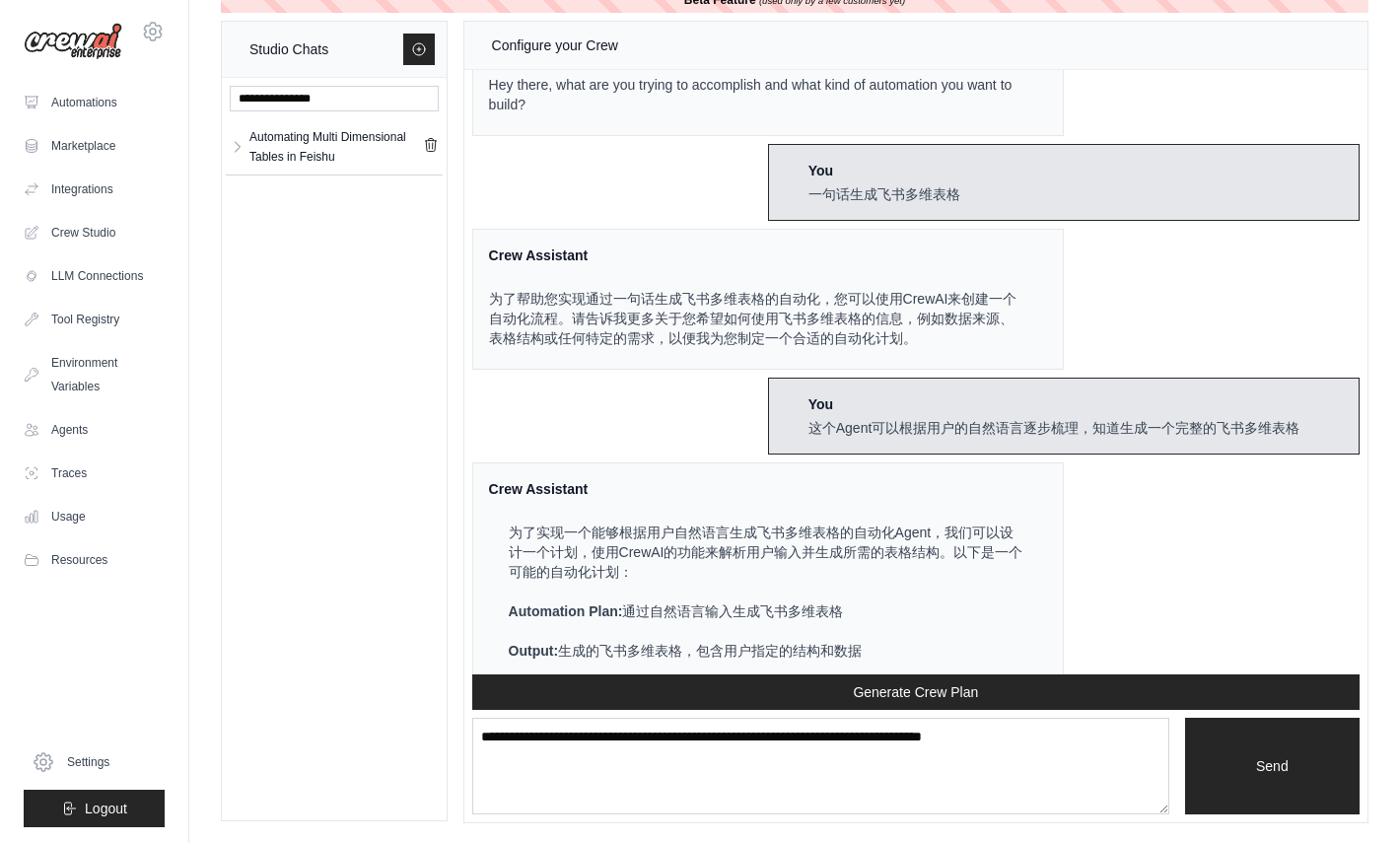 scroll, scrollTop: 0, scrollLeft: 0, axis: both 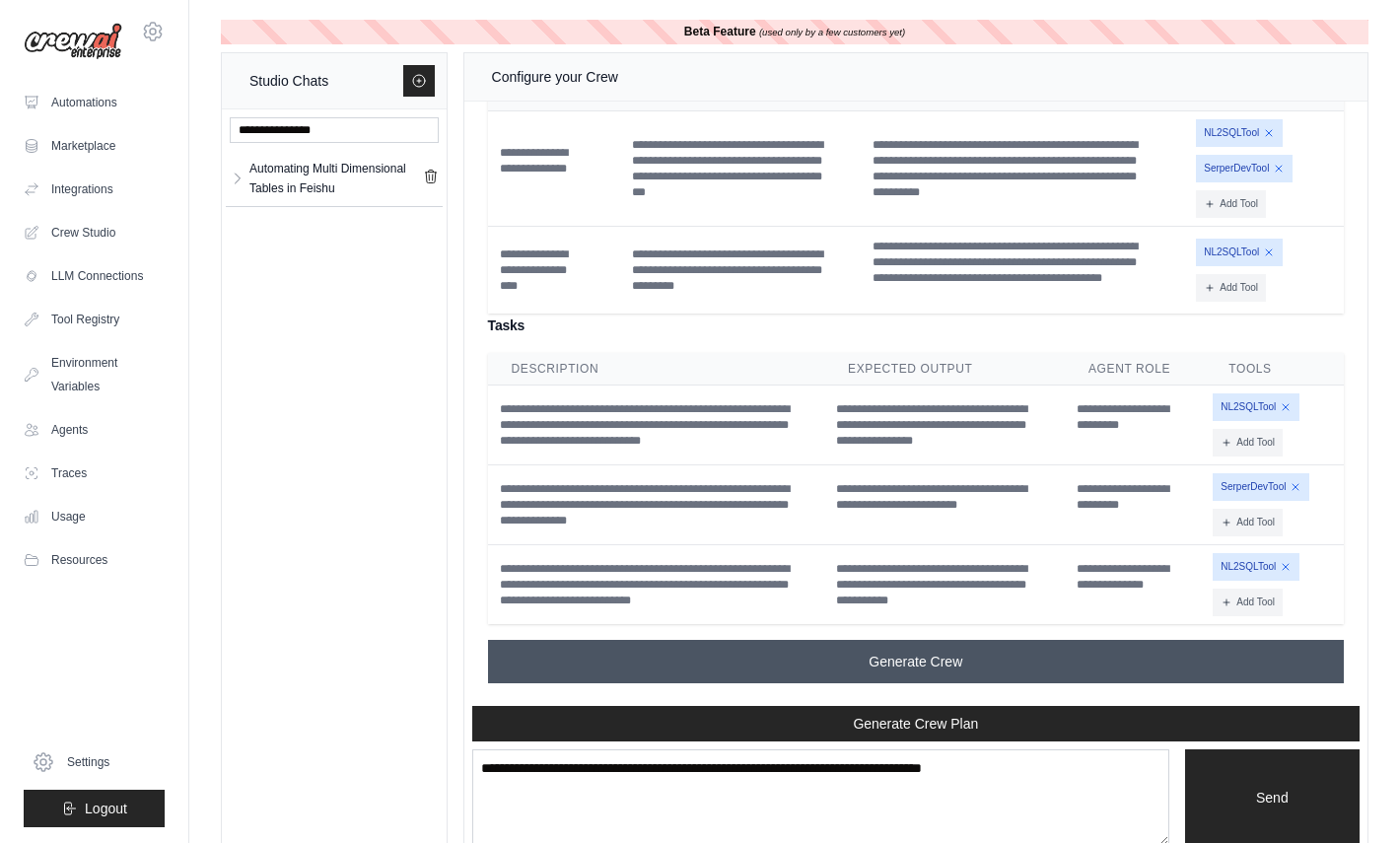 click on "Generate Crew" at bounding box center (915, 662) 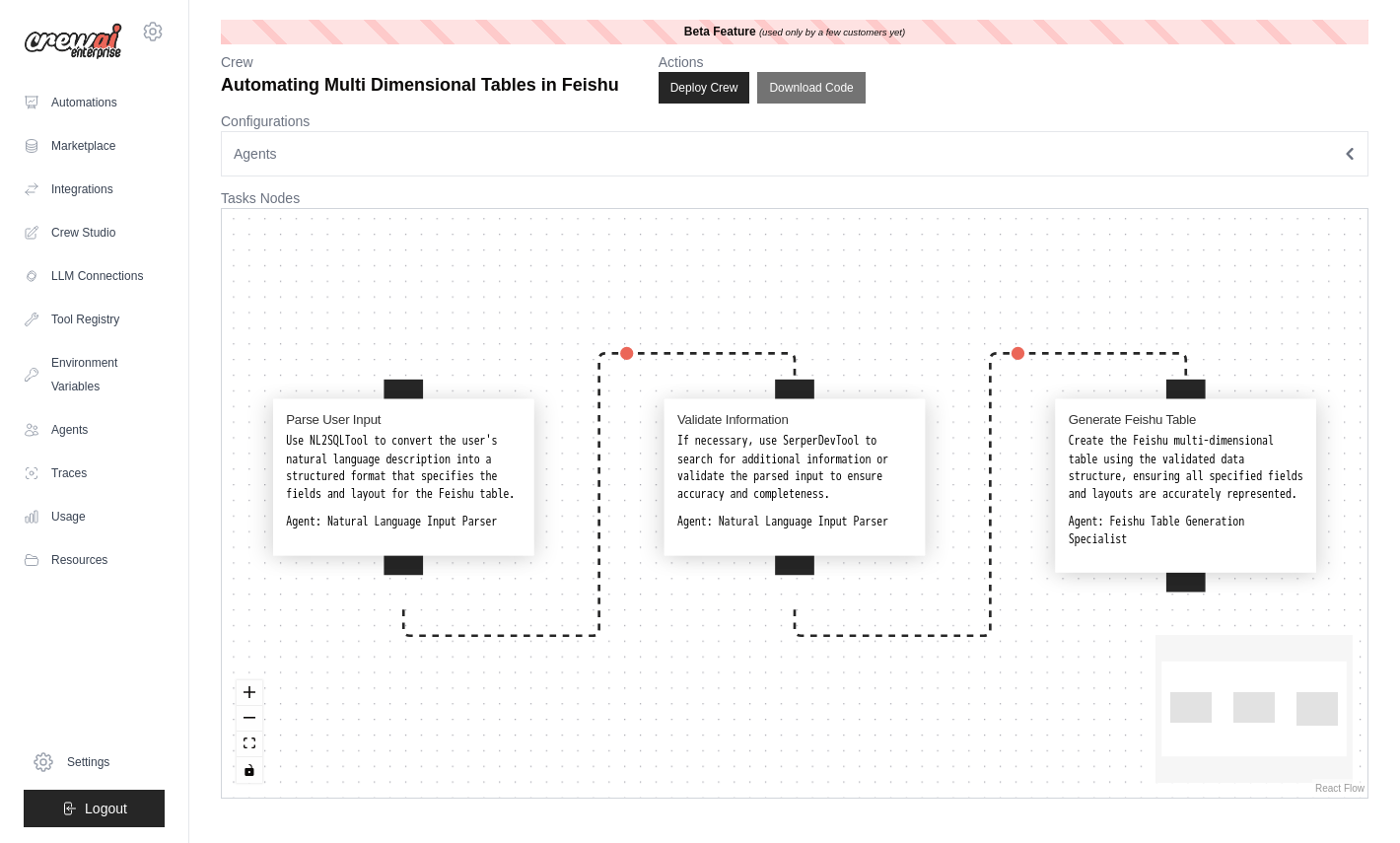 scroll, scrollTop: 0, scrollLeft: 0, axis: both 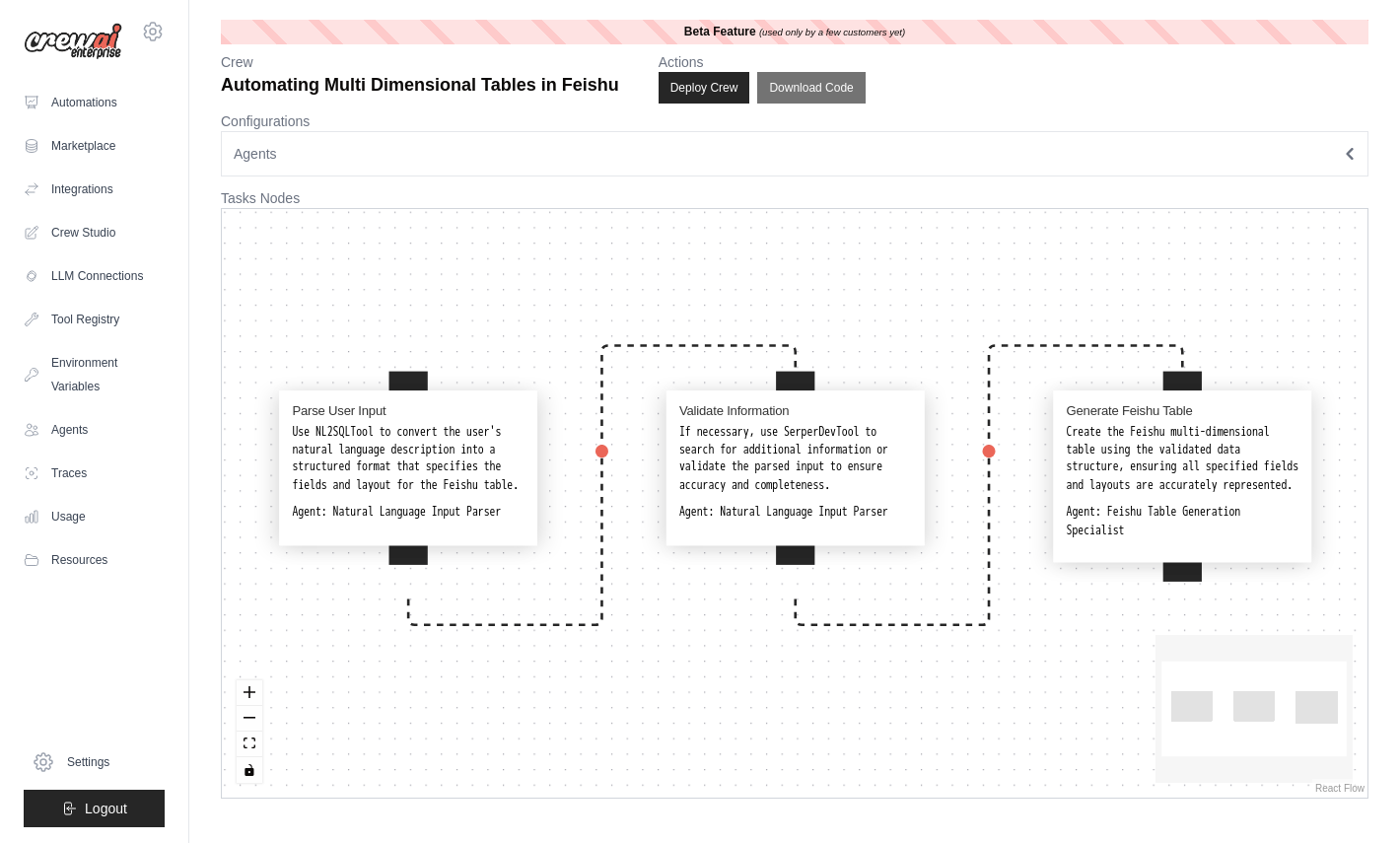 click on "Agents" at bounding box center [795, 154] 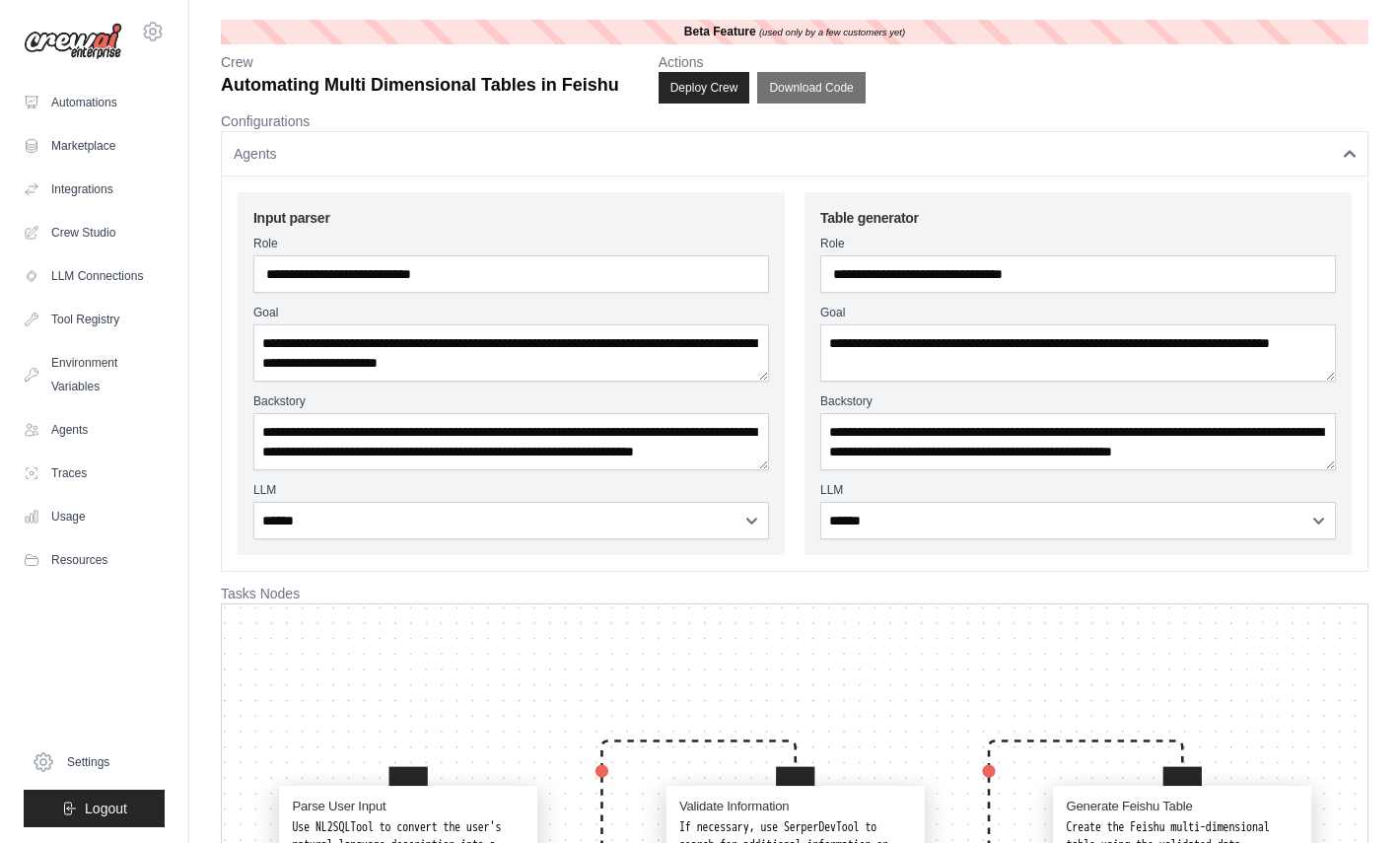 type 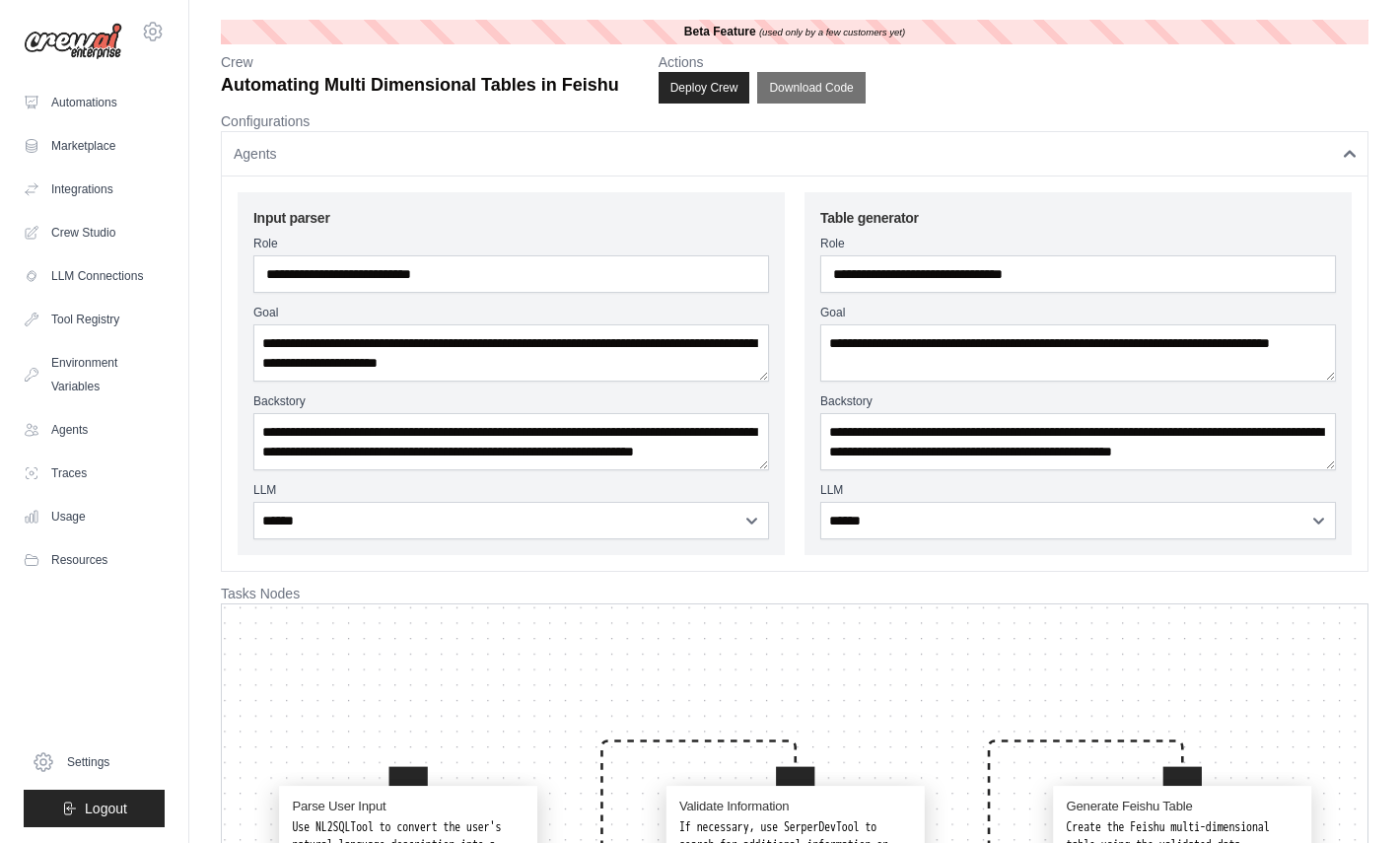 click on "Crew
Automating Multi Dimensional Tables in Feishu
Actions
Deploy Crew
Download Code" at bounding box center [795, 78] 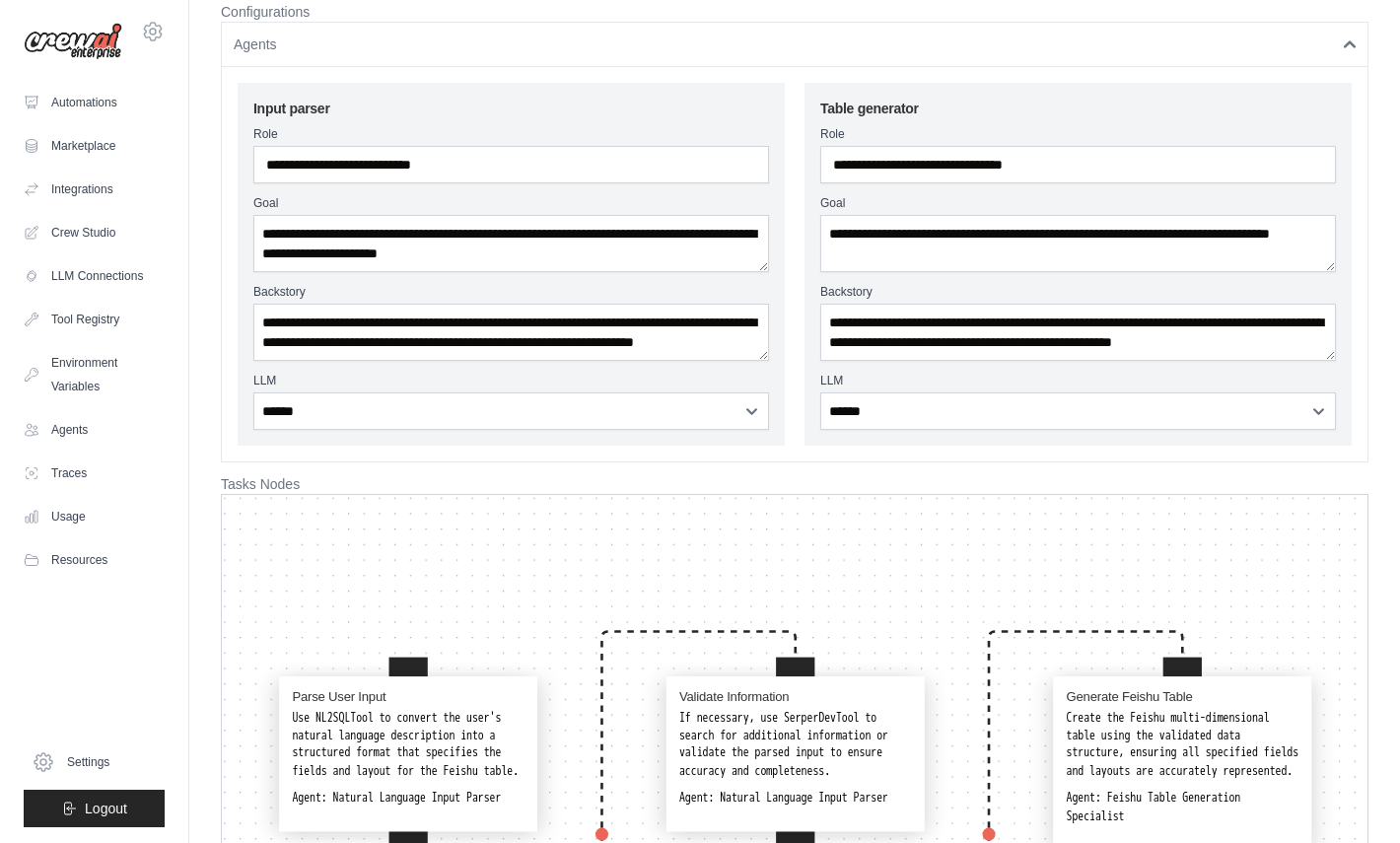 scroll, scrollTop: 0, scrollLeft: 0, axis: both 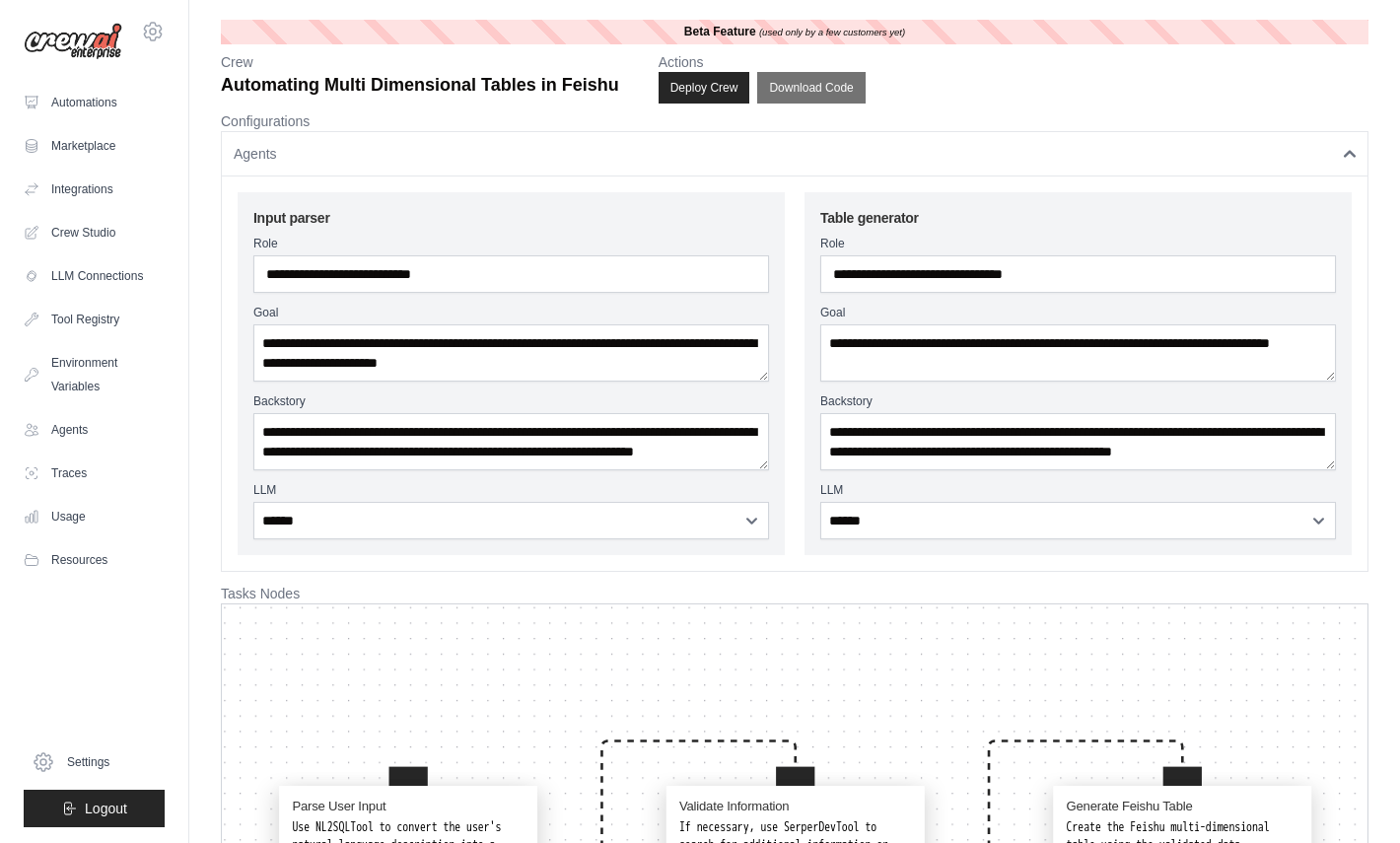click on "Crew
Automating Multi Dimensional Tables in Feishu
Actions
Deploy Crew
Download Code" at bounding box center [795, 78] 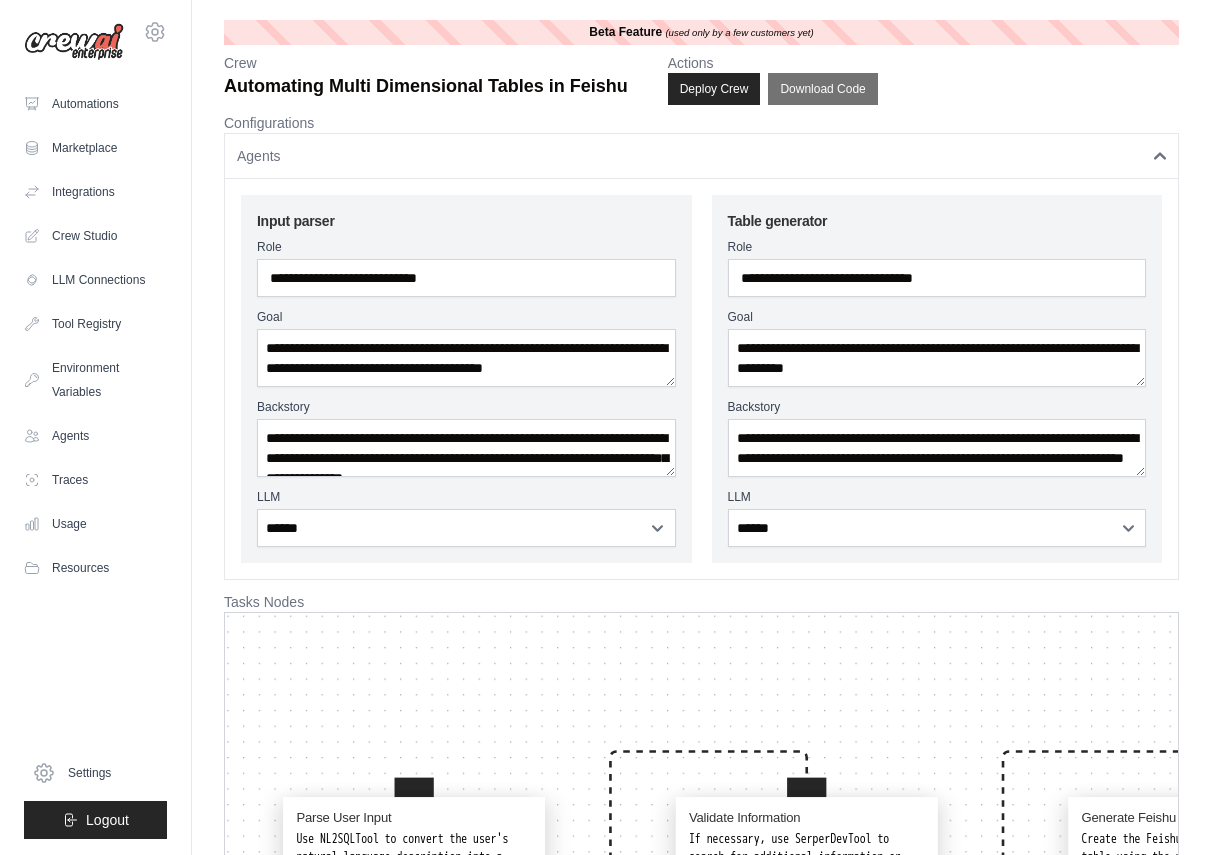 click on "**********" at bounding box center [701, 615] 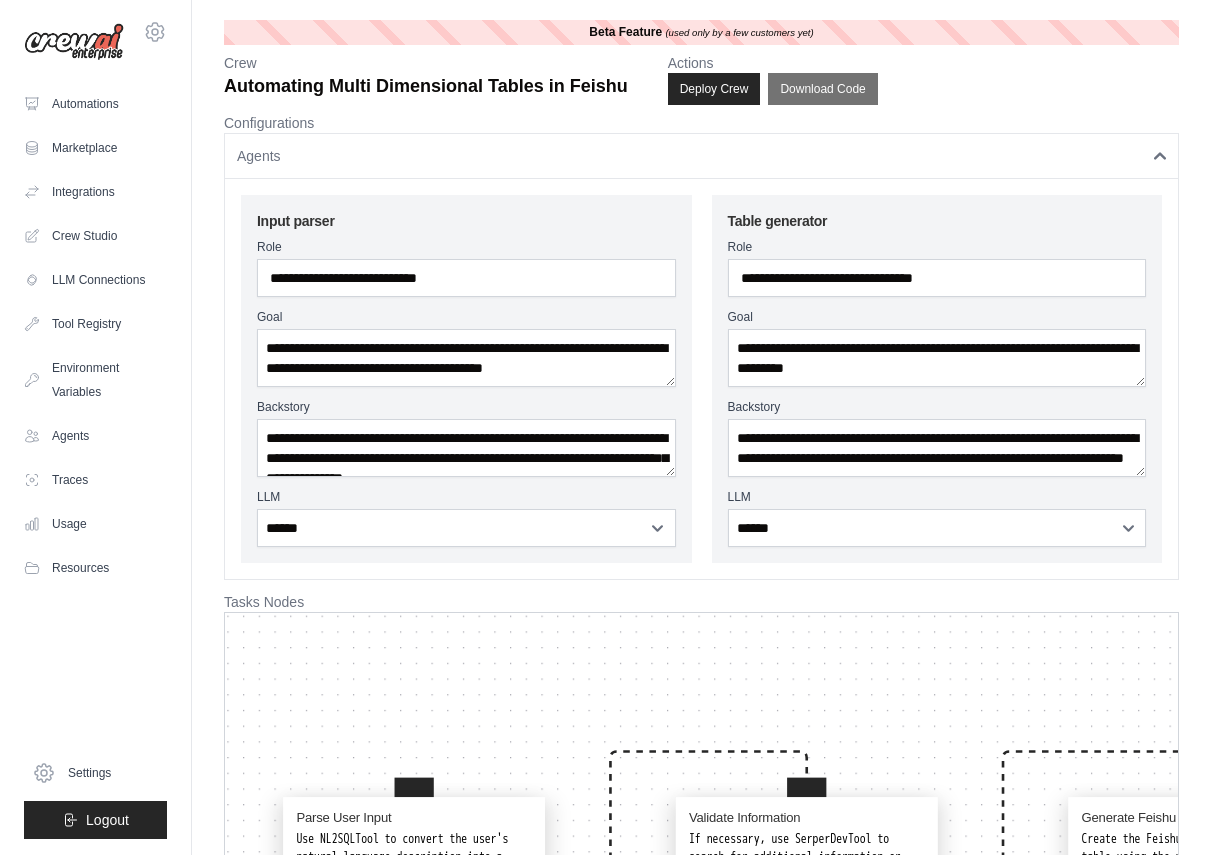 click on "**********" at bounding box center [701, 615] 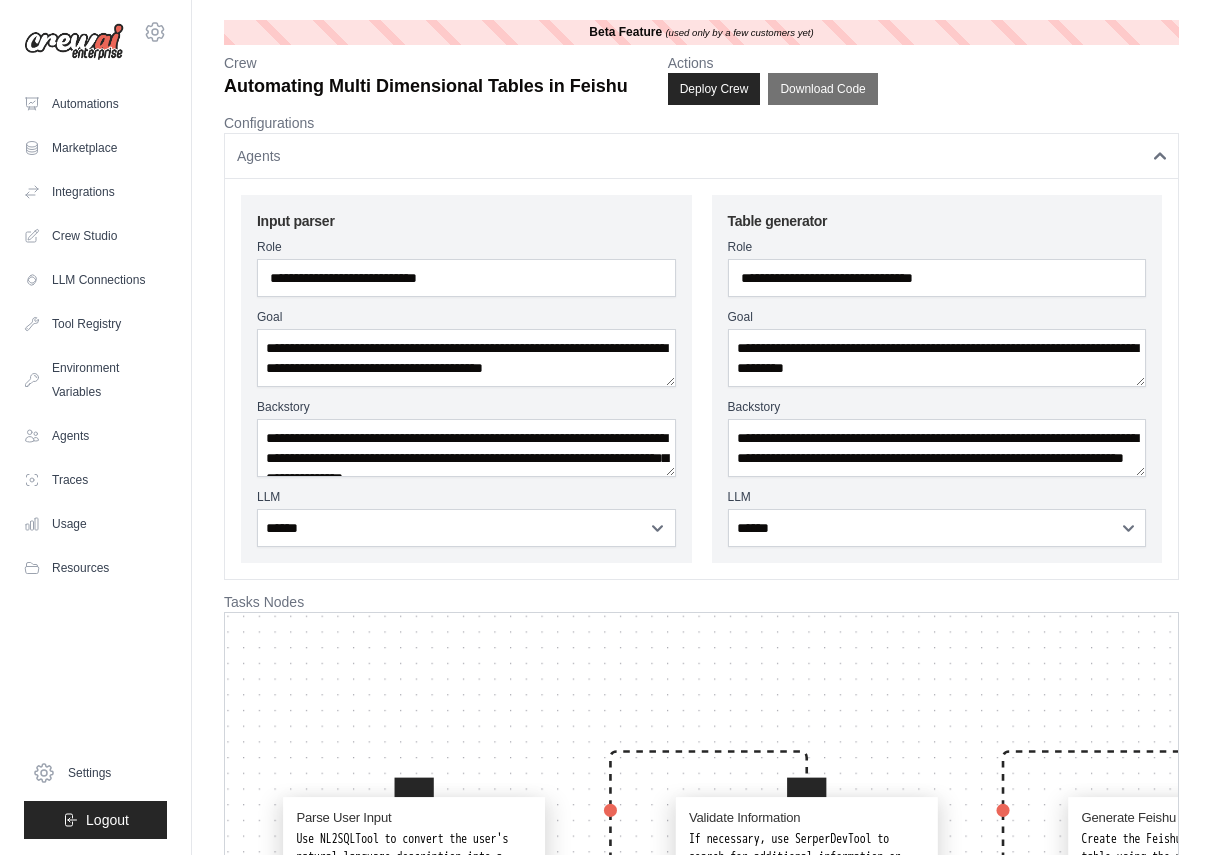 click on "**********" at bounding box center (701, 615) 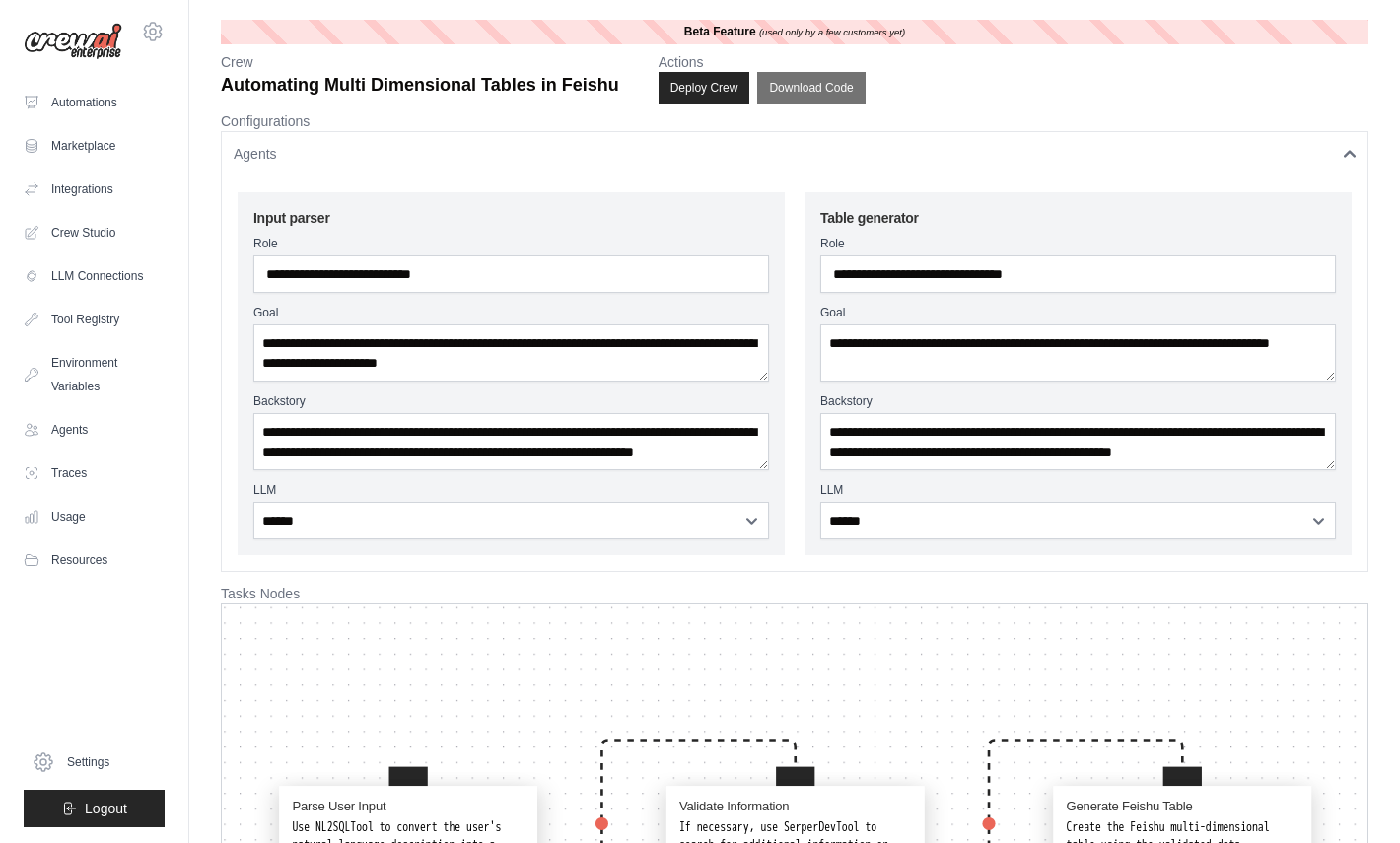 click on "Agents" at bounding box center [795, 154] 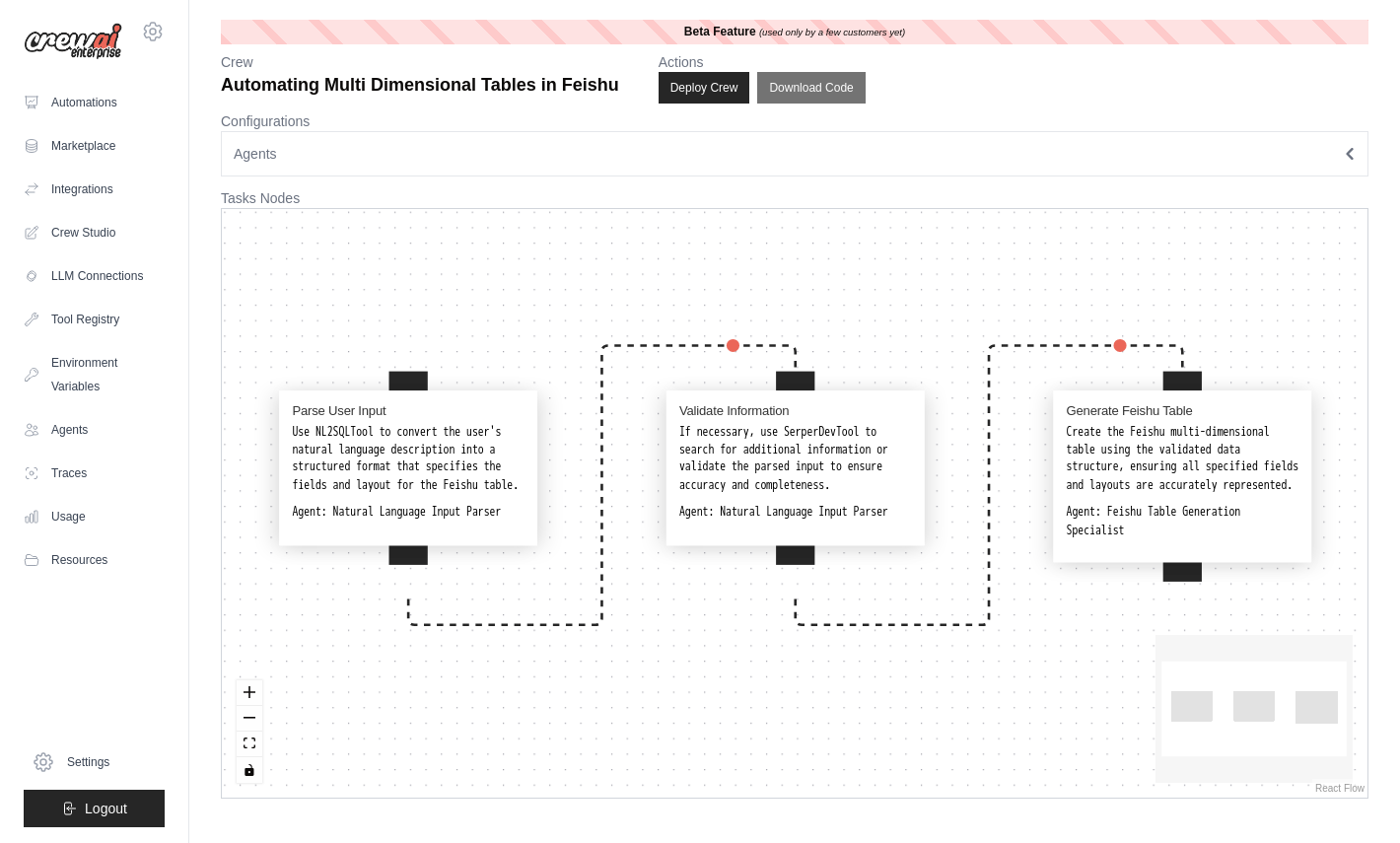click on "Agents" at bounding box center (795, 154) 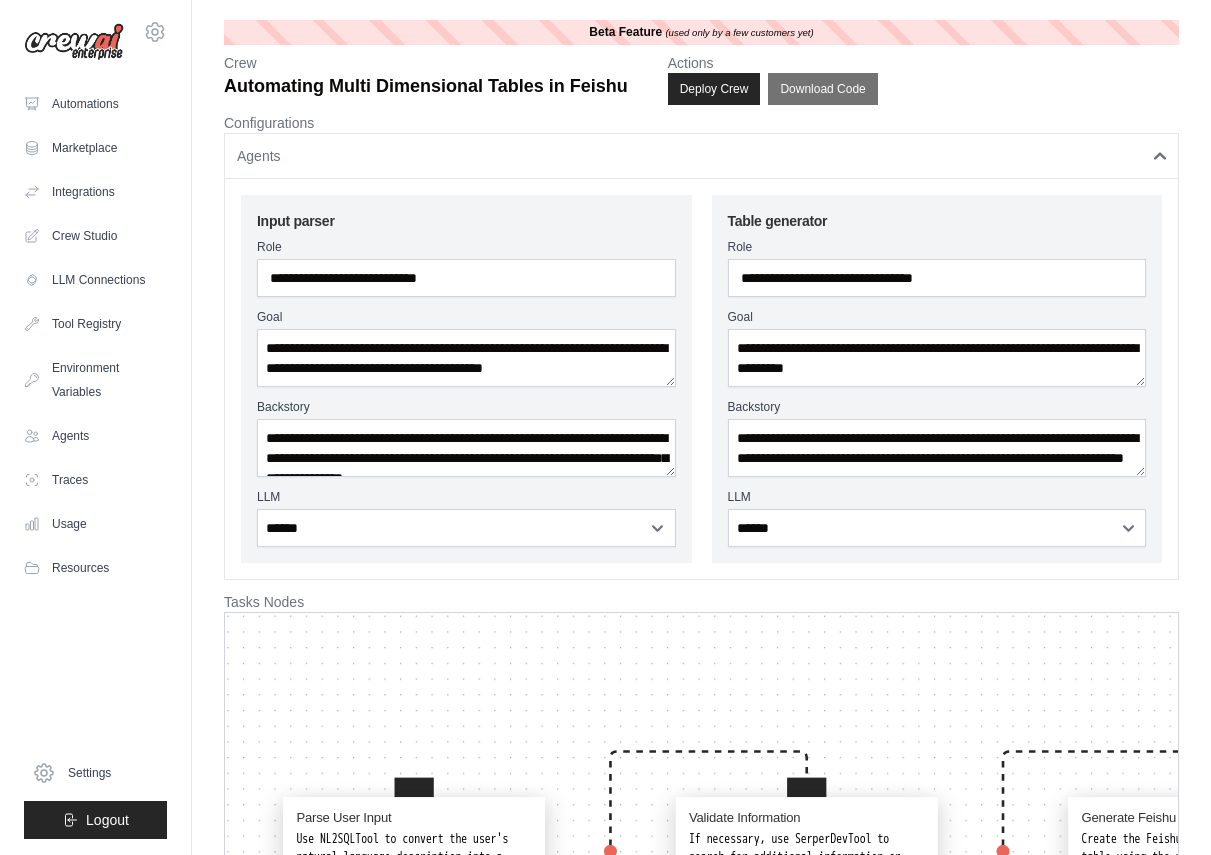click on "**********" at bounding box center (701, 615) 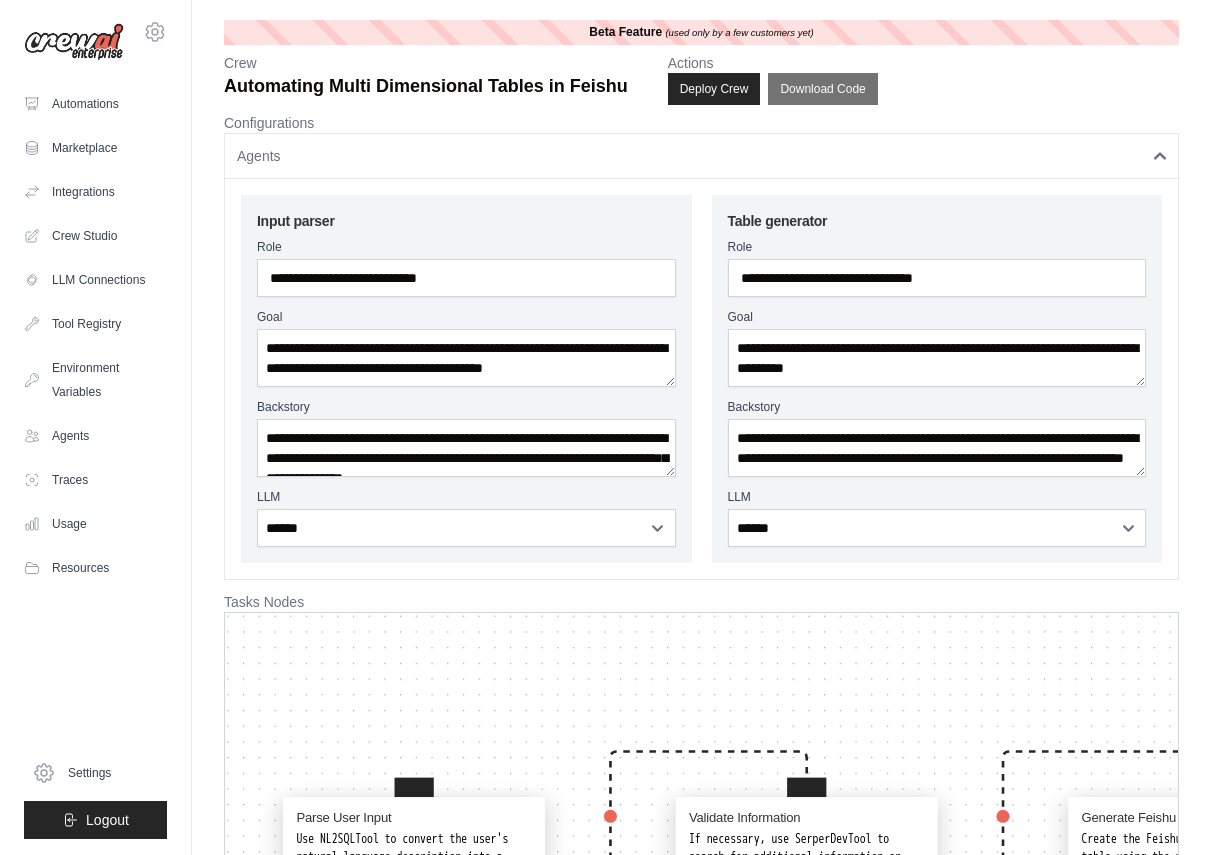 click on "[EMAIL]
Settings
Automations
Marketplace
Integrations
Crew Studio
Blog" at bounding box center (96, 427) 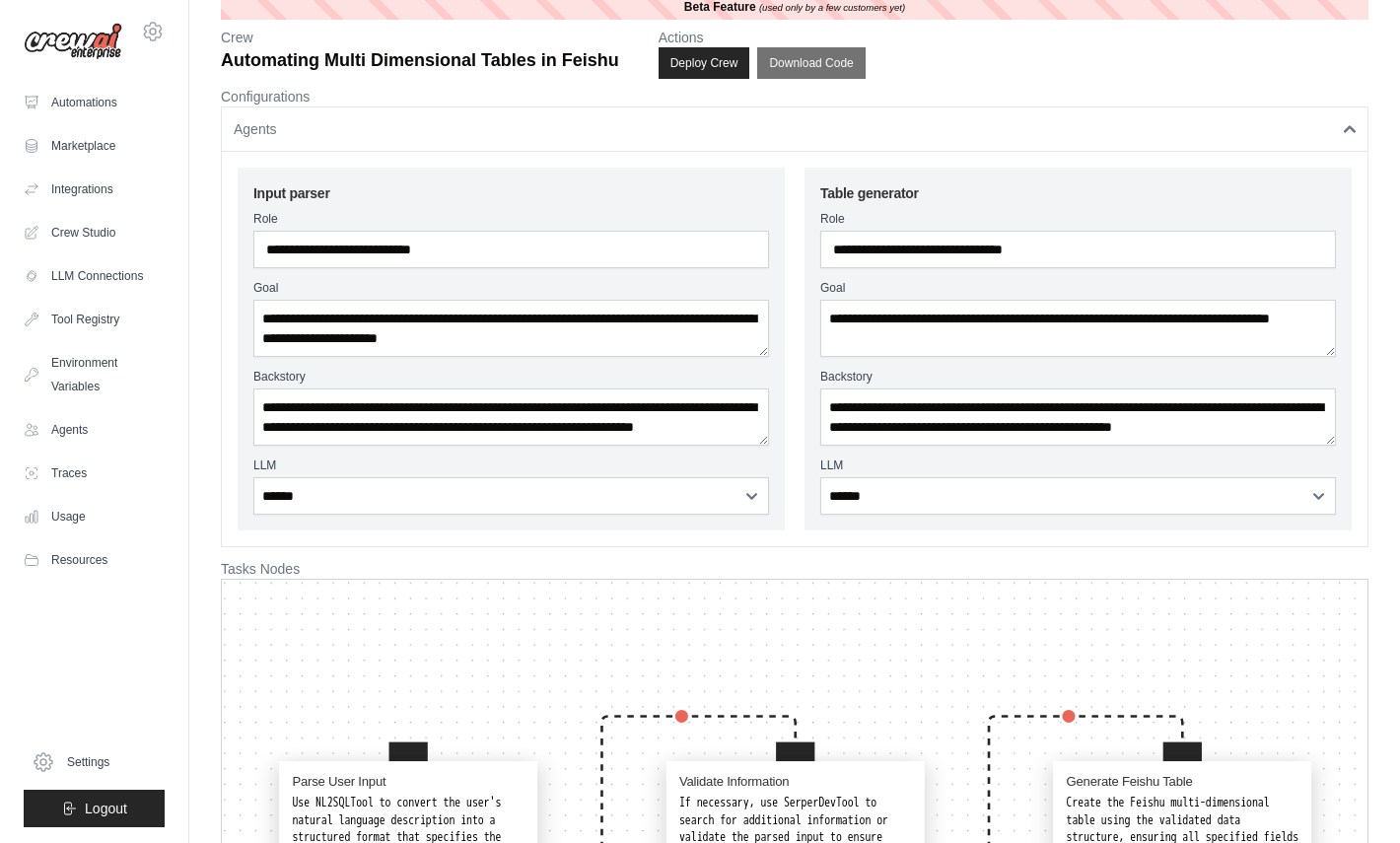 scroll, scrollTop: 0, scrollLeft: 0, axis: both 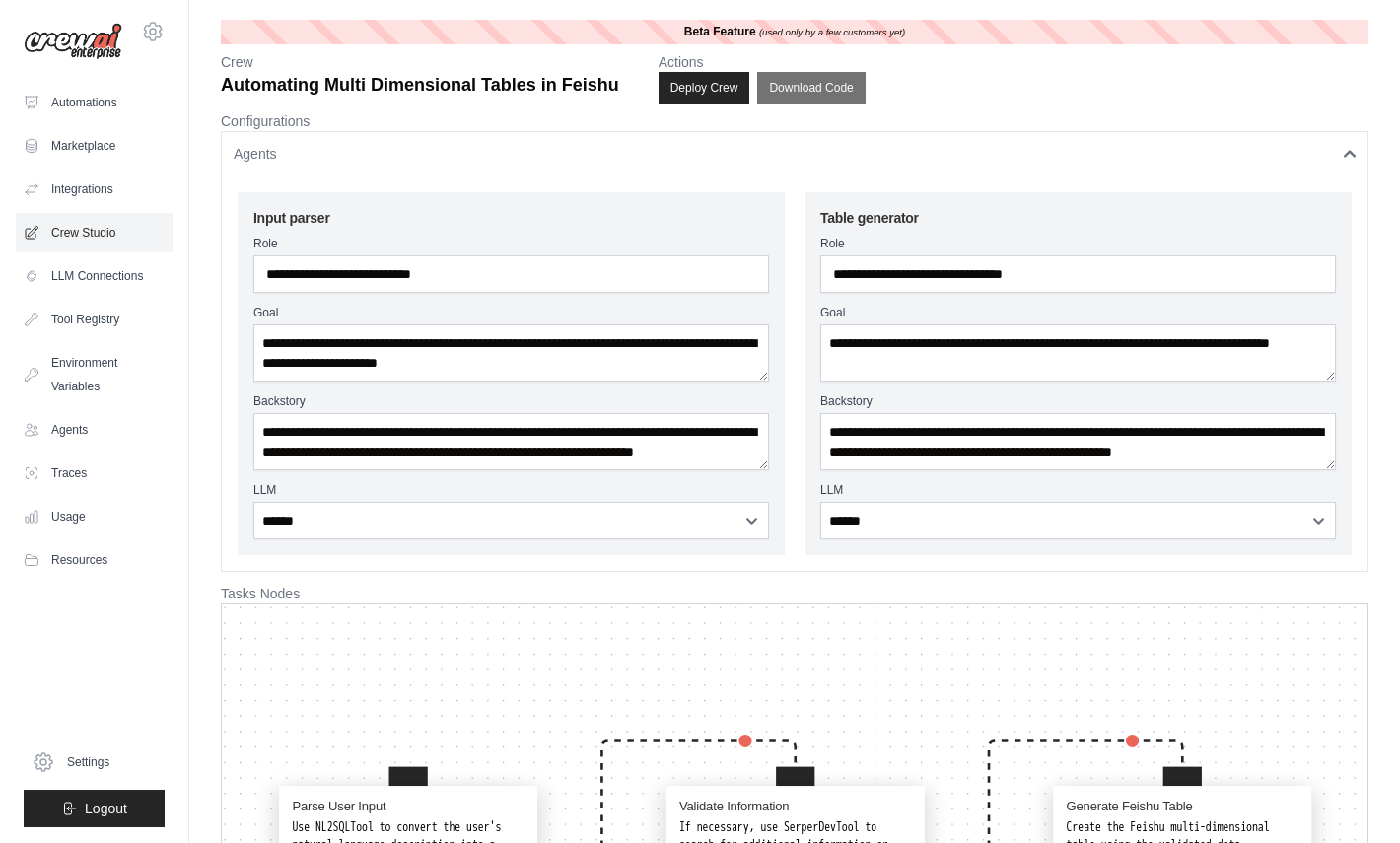click on "Crew Studio" at bounding box center (94, 233) 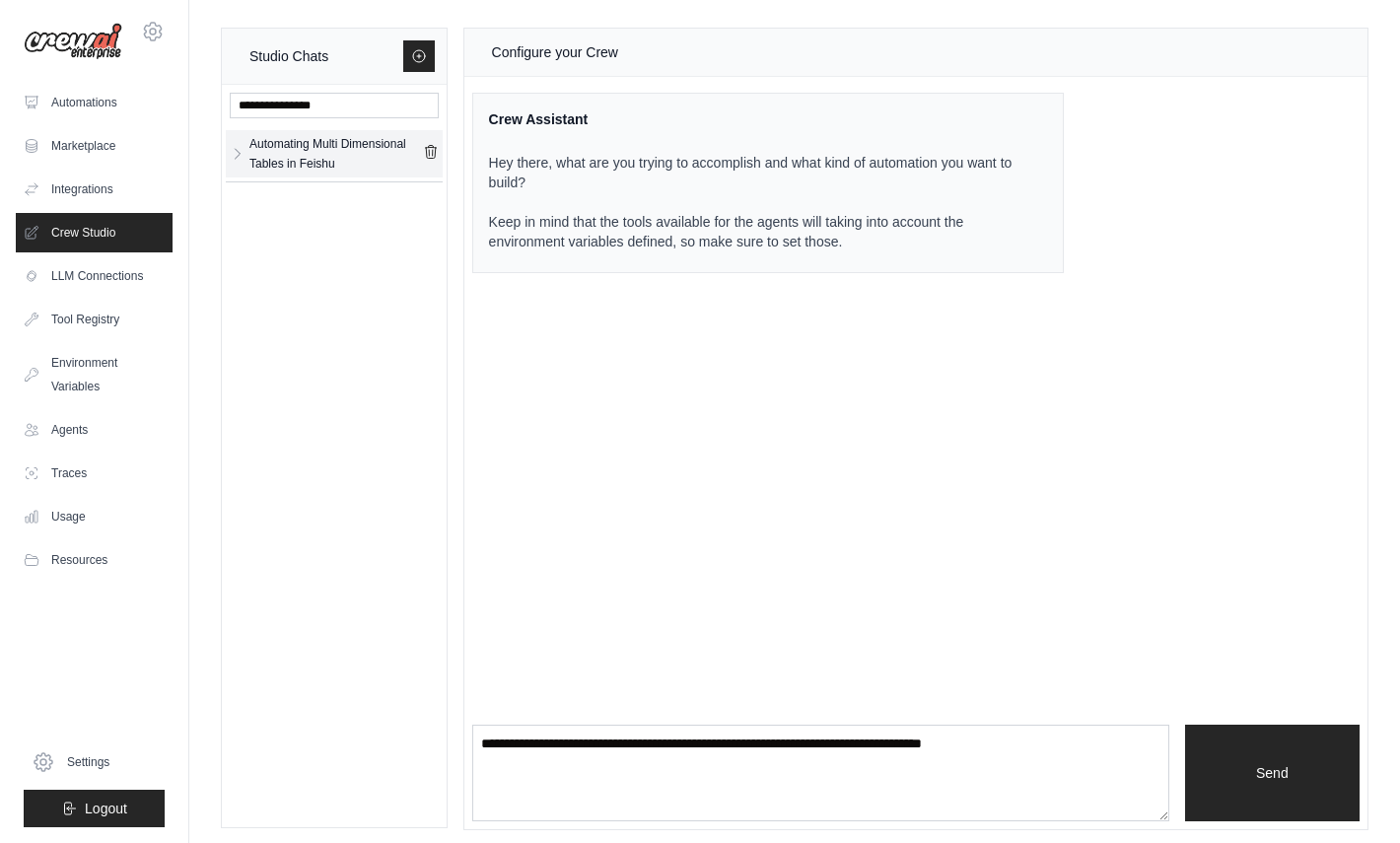 click on "Automating Multi Dimensional Tables in Feishu" at bounding box center [336, 154] 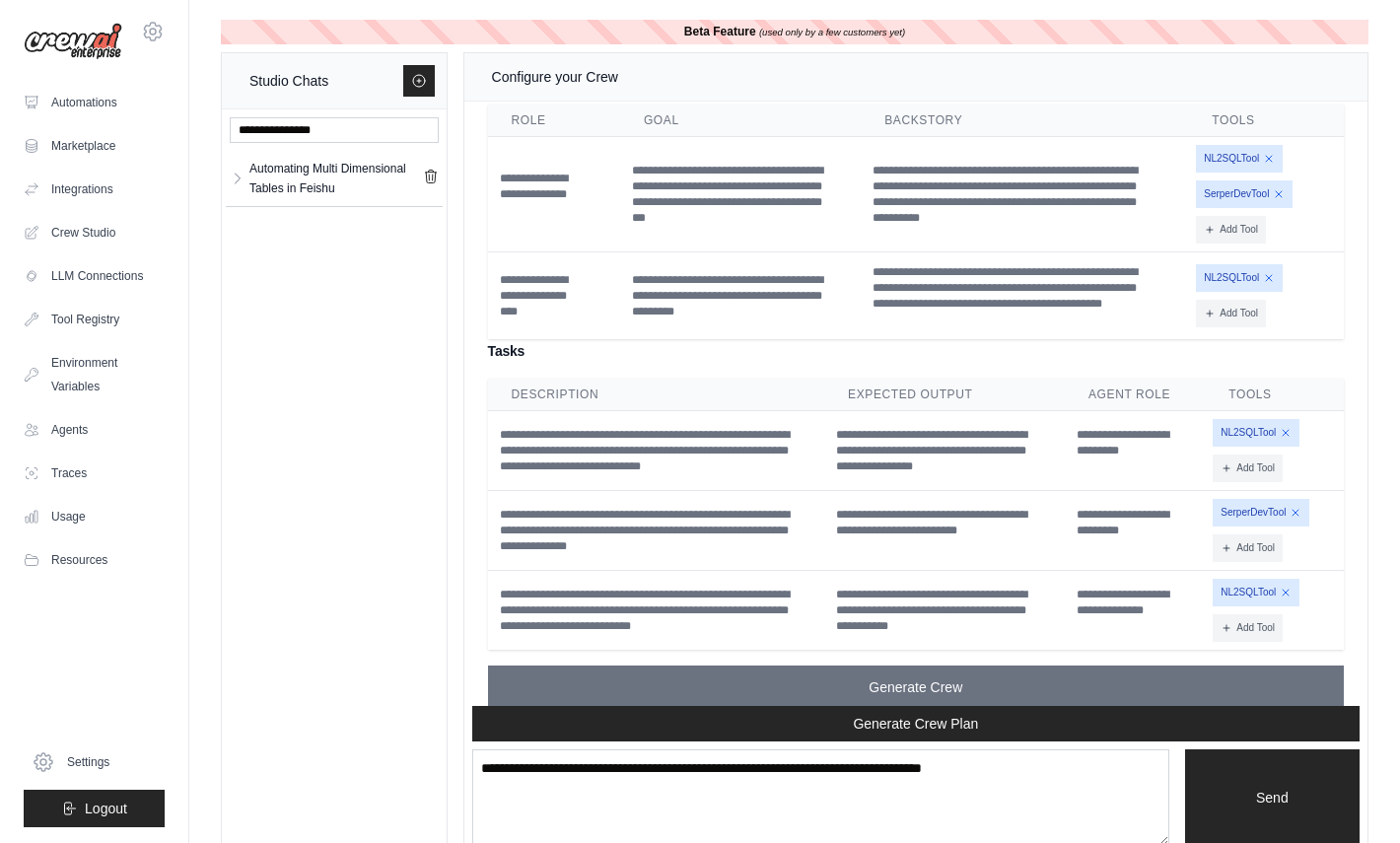 scroll, scrollTop: 1349, scrollLeft: 0, axis: vertical 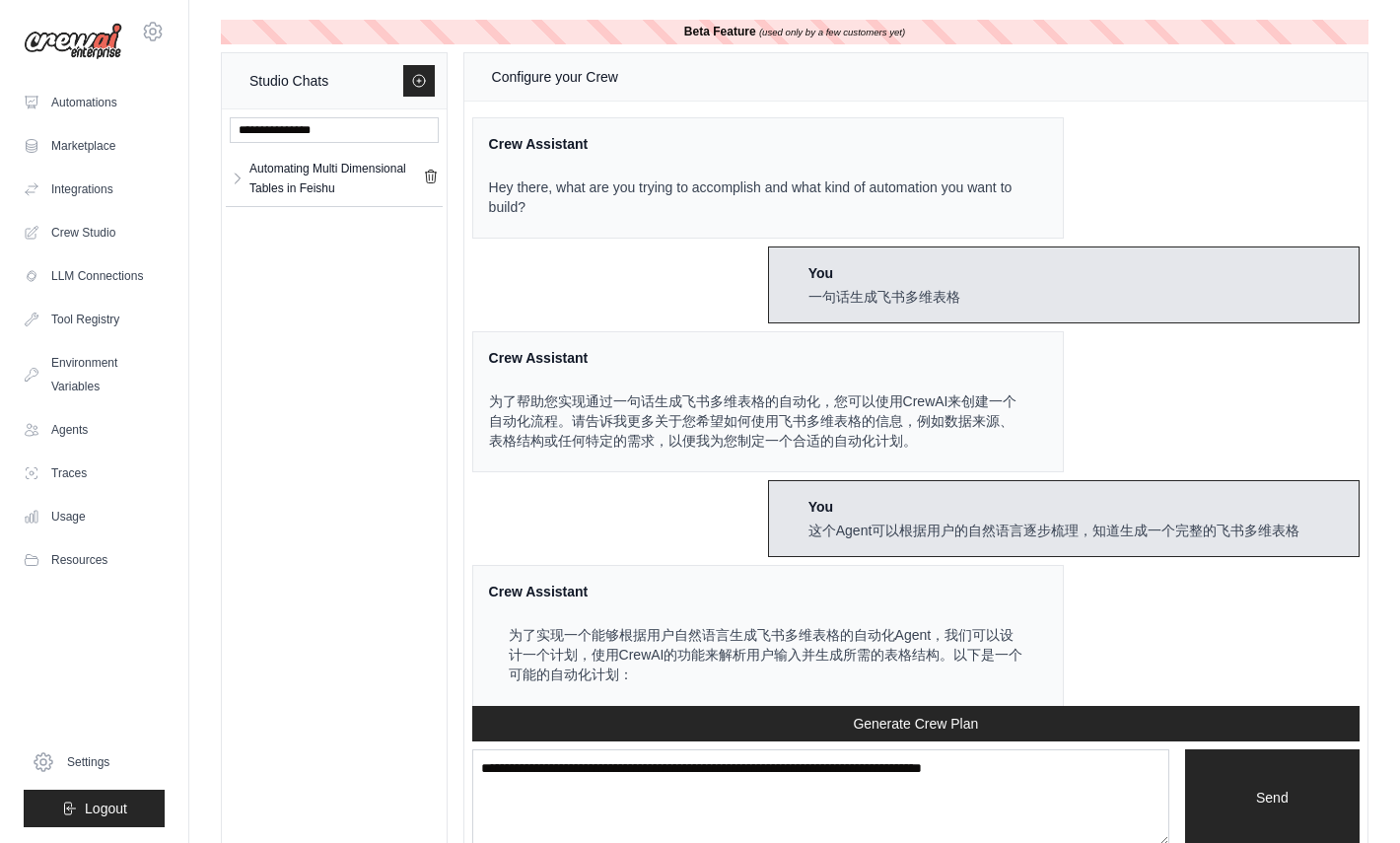 click on "Automating Multi Dimensional Tables in Feishu
Automating Multi...
**
**" at bounding box center [334, 480] 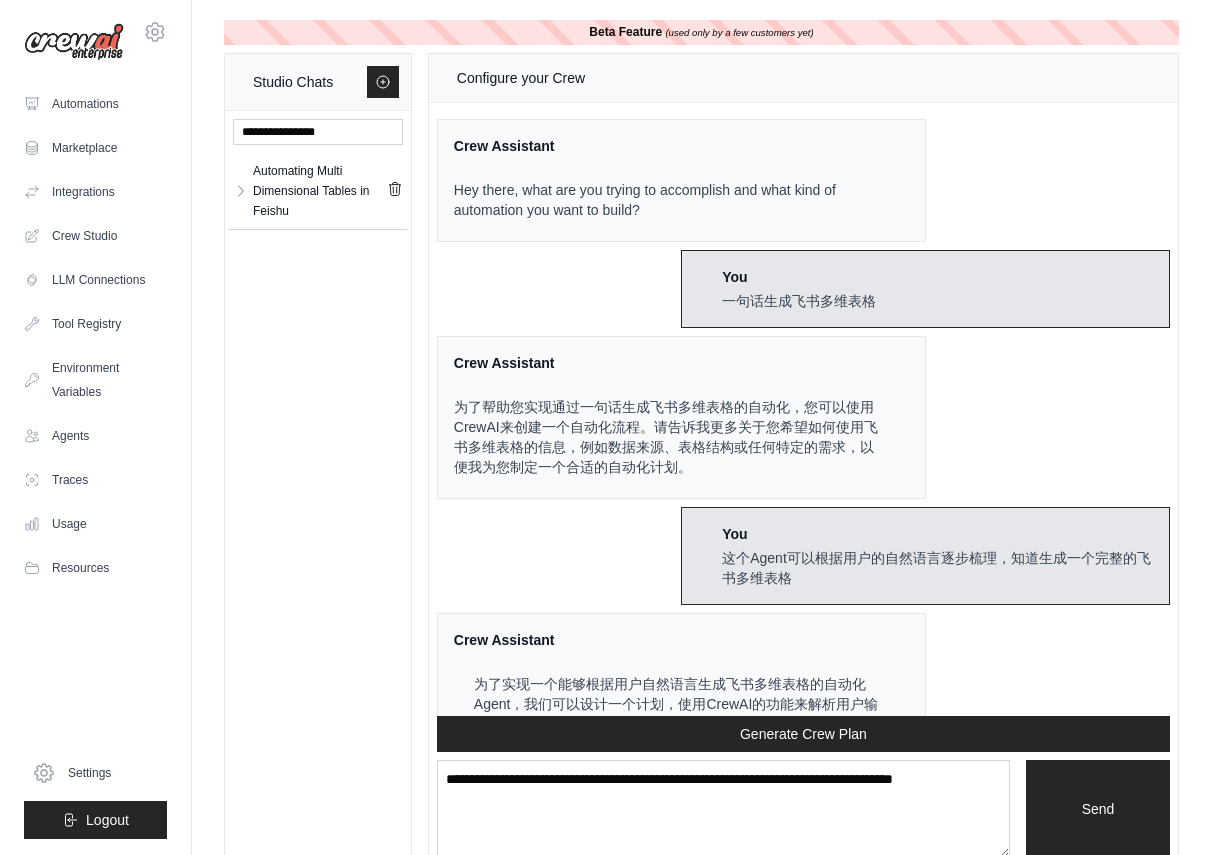 click on "Automating Multi Dimensional Tables in Feishu
Automating Multi...
**
**" at bounding box center [318, 487] 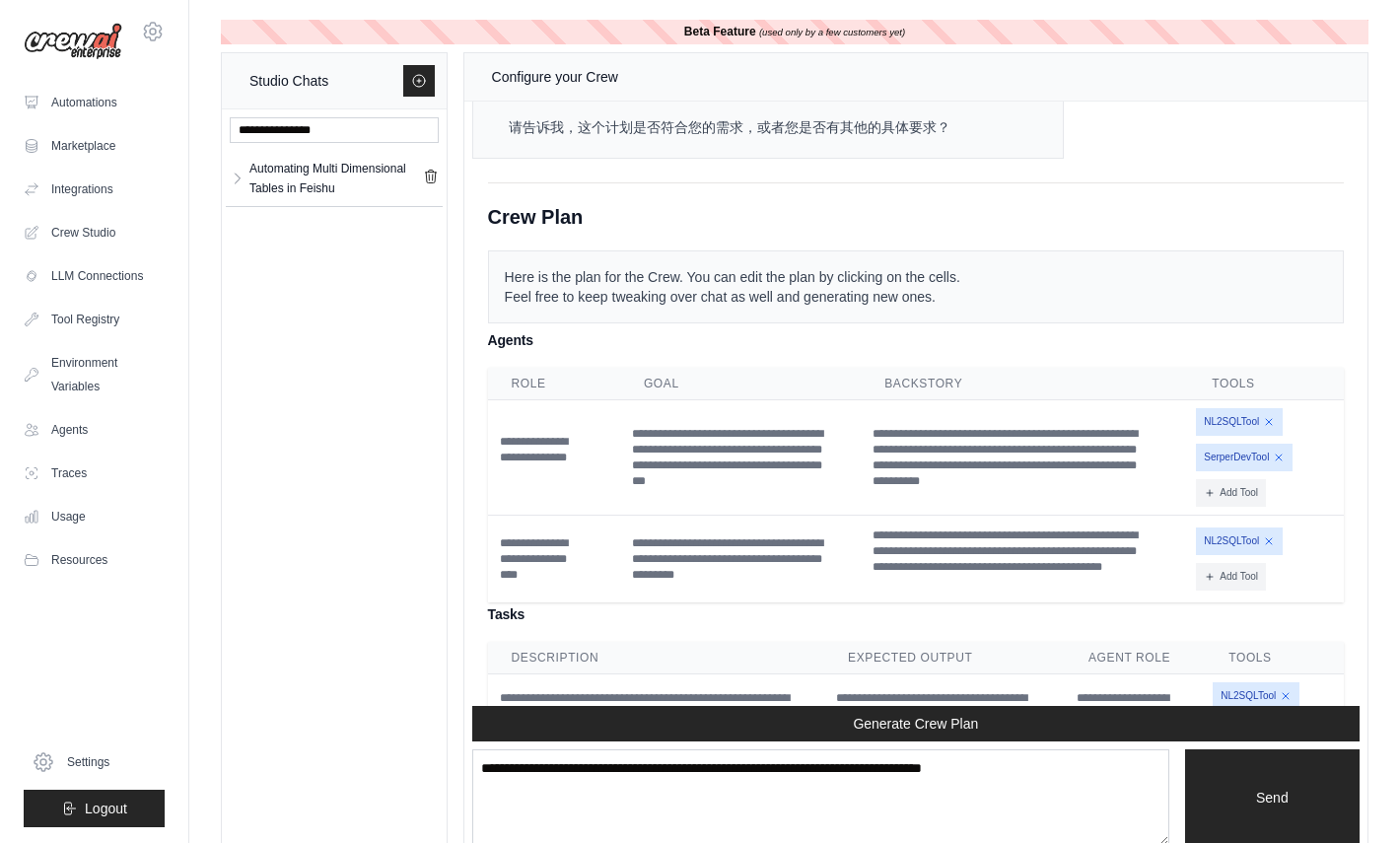 scroll, scrollTop: 1145, scrollLeft: 0, axis: vertical 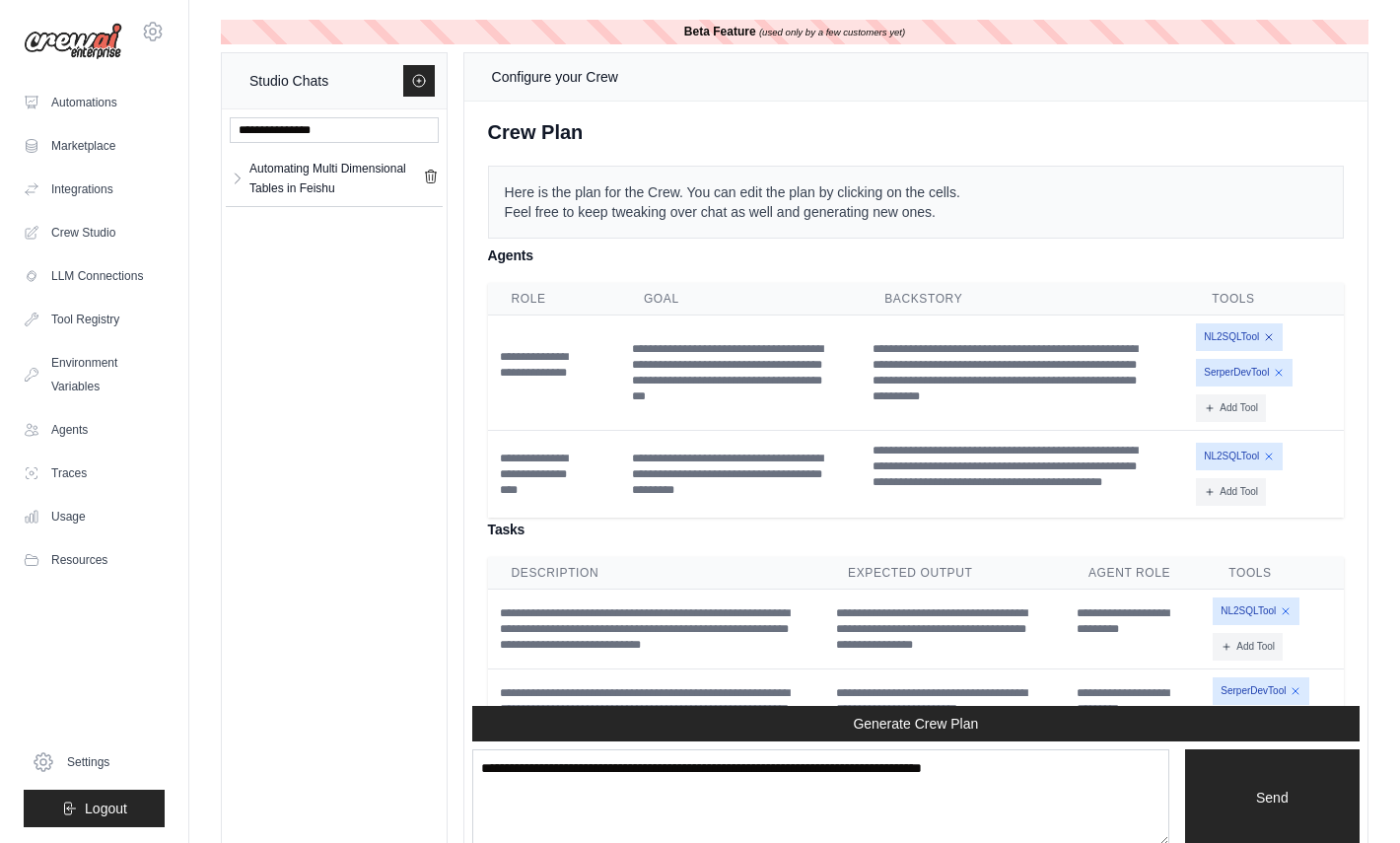 click 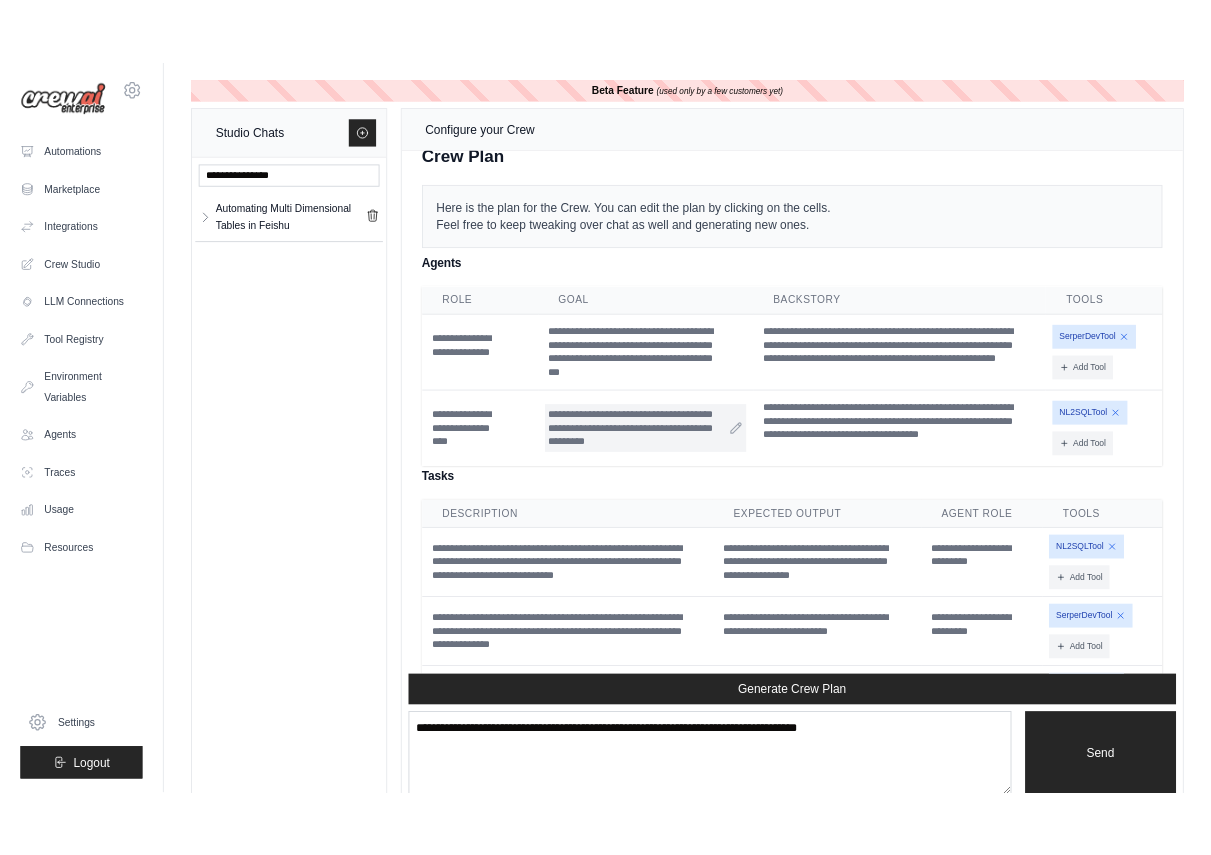 scroll, scrollTop: 1266, scrollLeft: 0, axis: vertical 